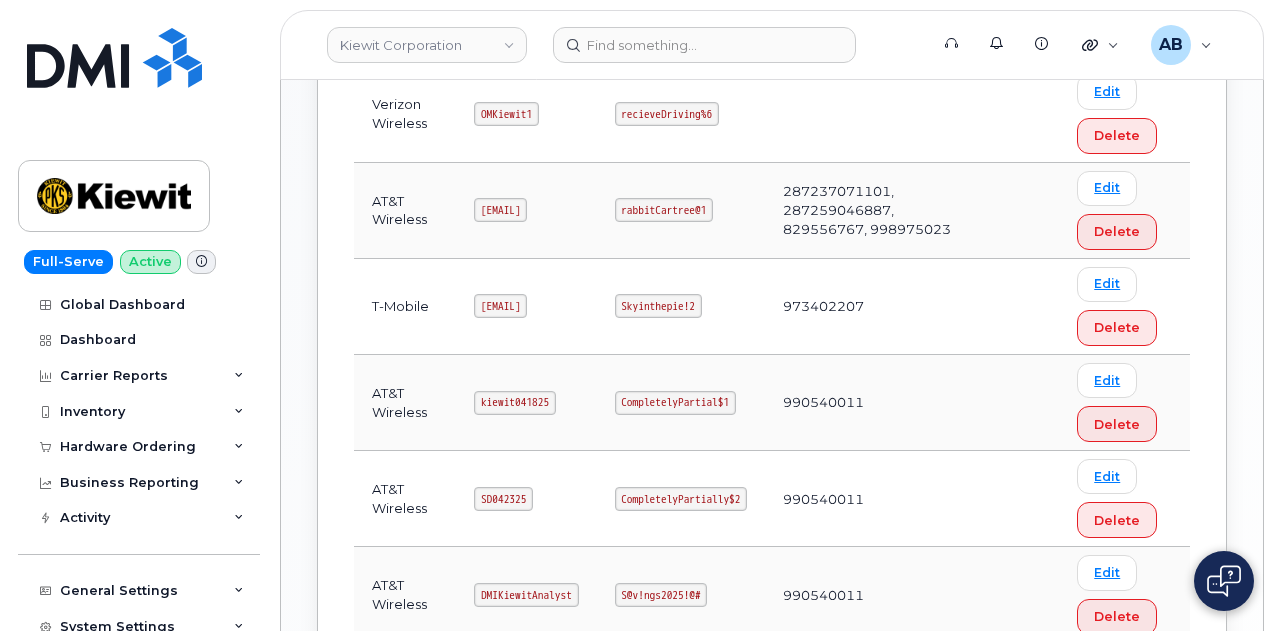 scroll, scrollTop: 1287, scrollLeft: 0, axis: vertical 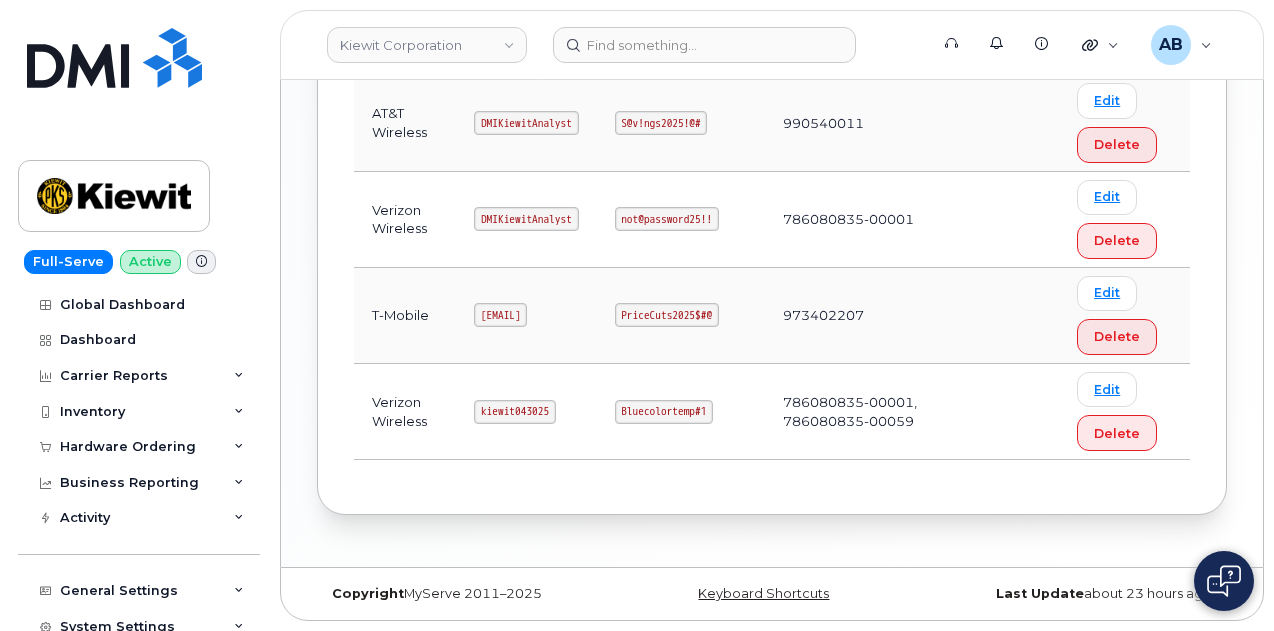 click on "kiewit043025" at bounding box center (515, 412) 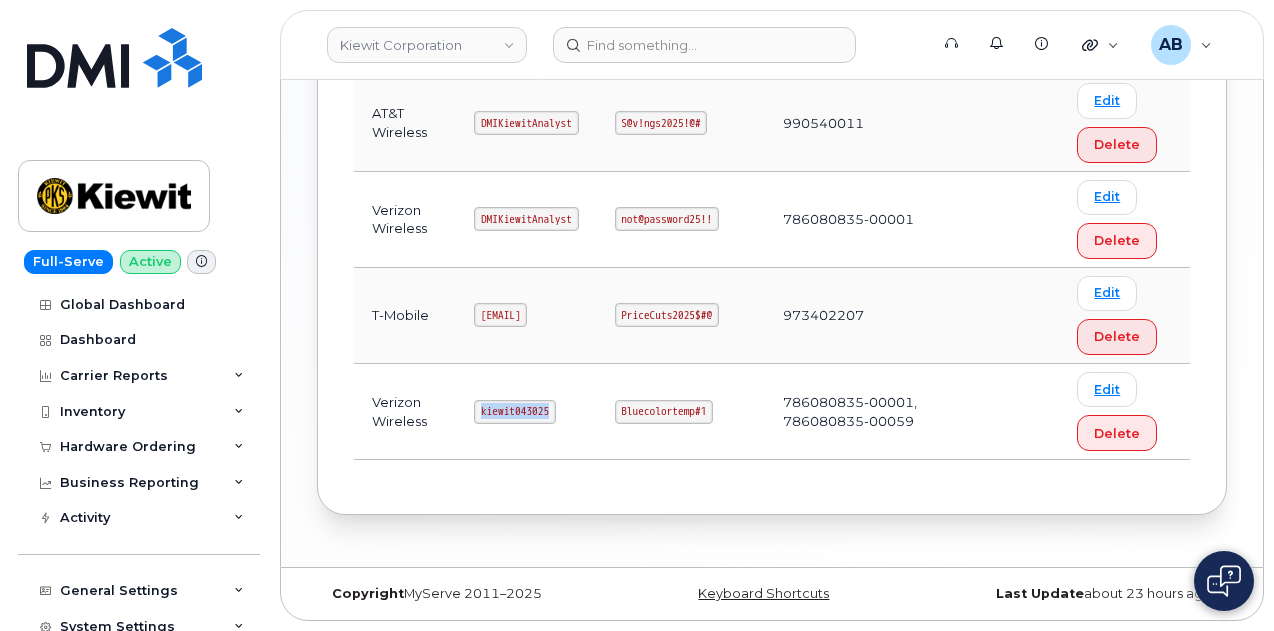 click on "kiewit043025" at bounding box center (515, 412) 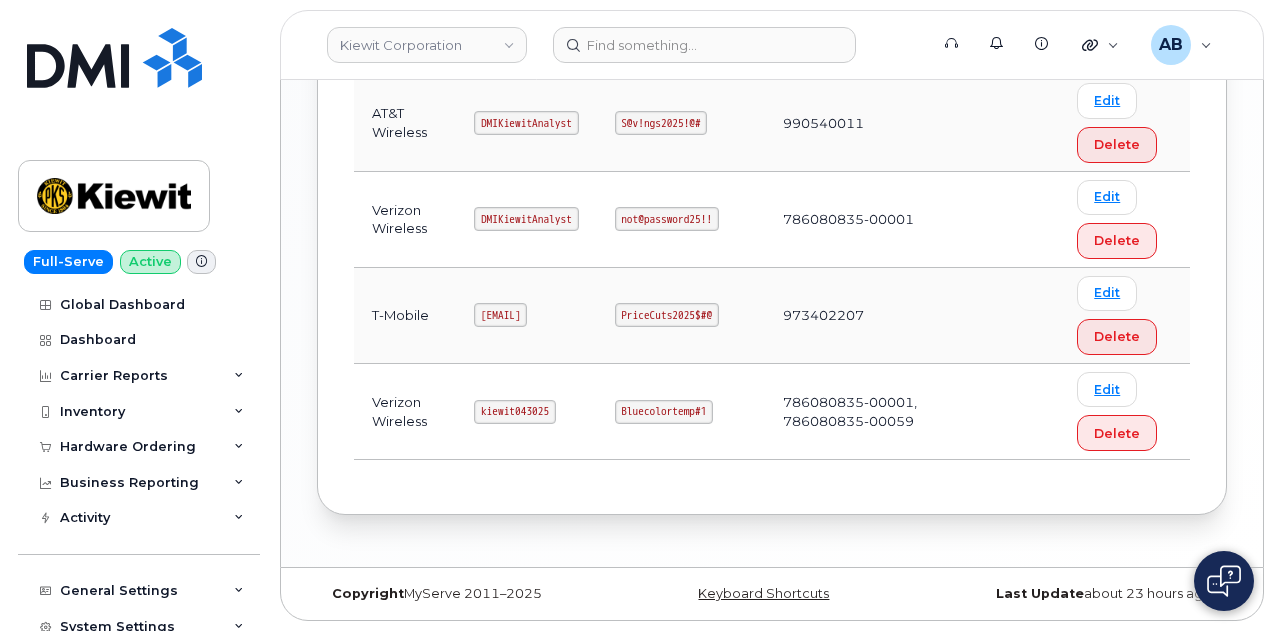 click on "Bluecolortemp#1" at bounding box center (681, 412) 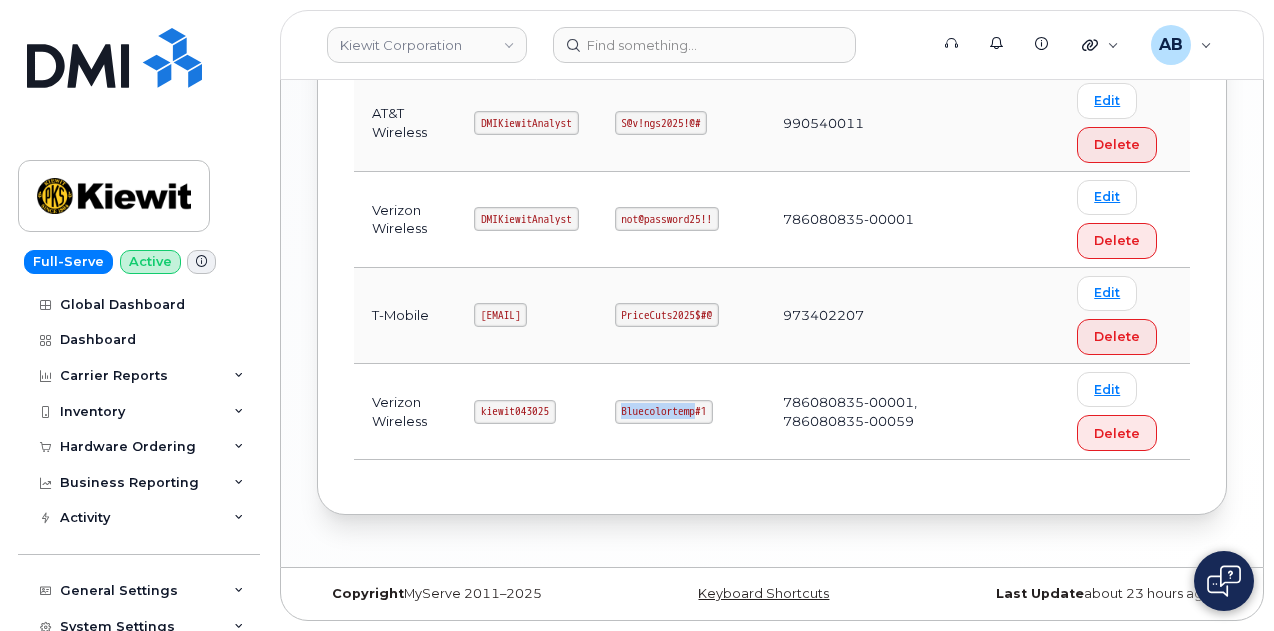 click on "Bluecolortemp#1" at bounding box center [681, 412] 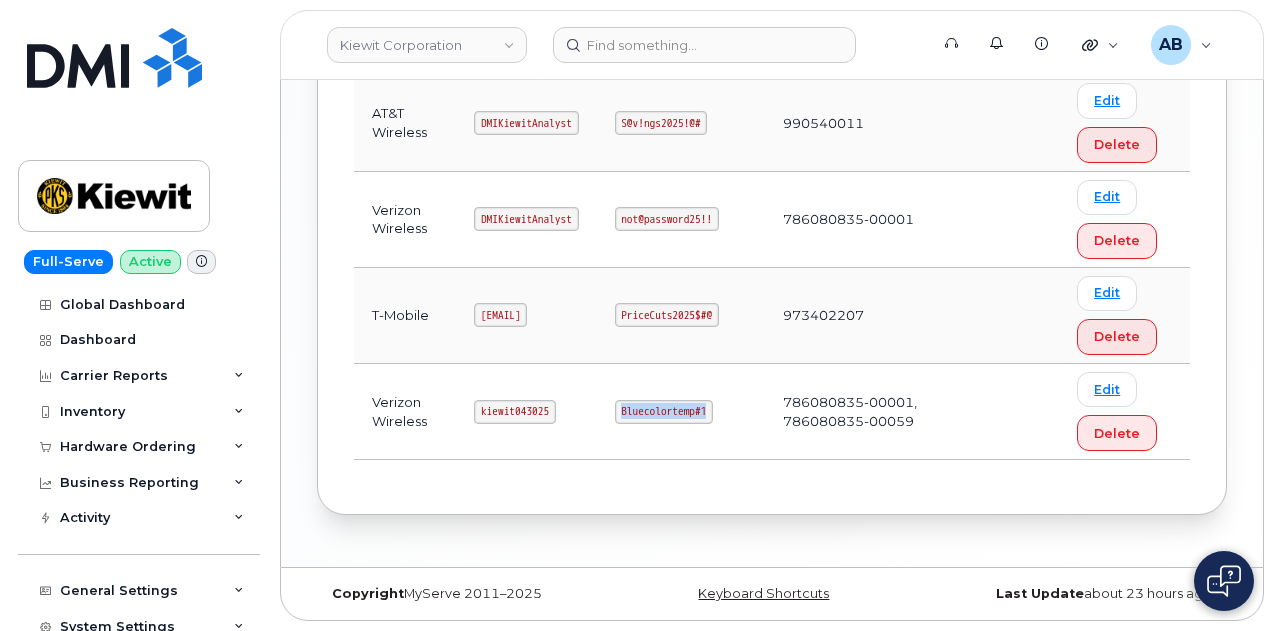 click on "Bluecolortemp#1" at bounding box center [681, 412] 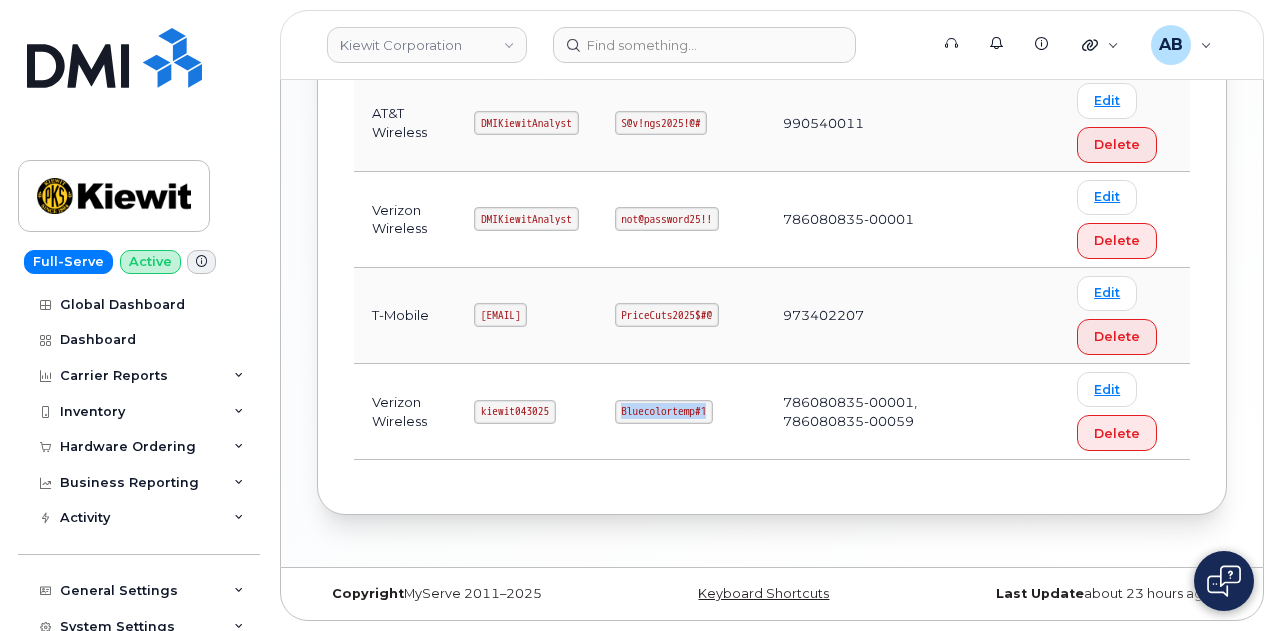 copy on "Bluecolortemp#1" 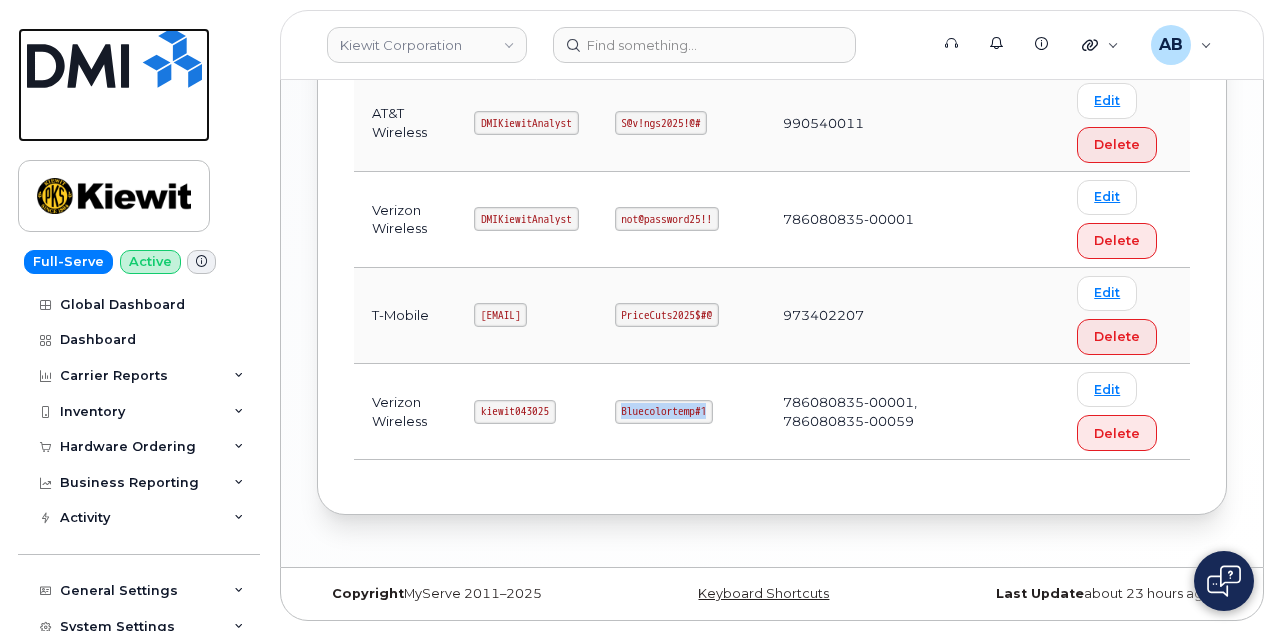 click at bounding box center (114, 58) 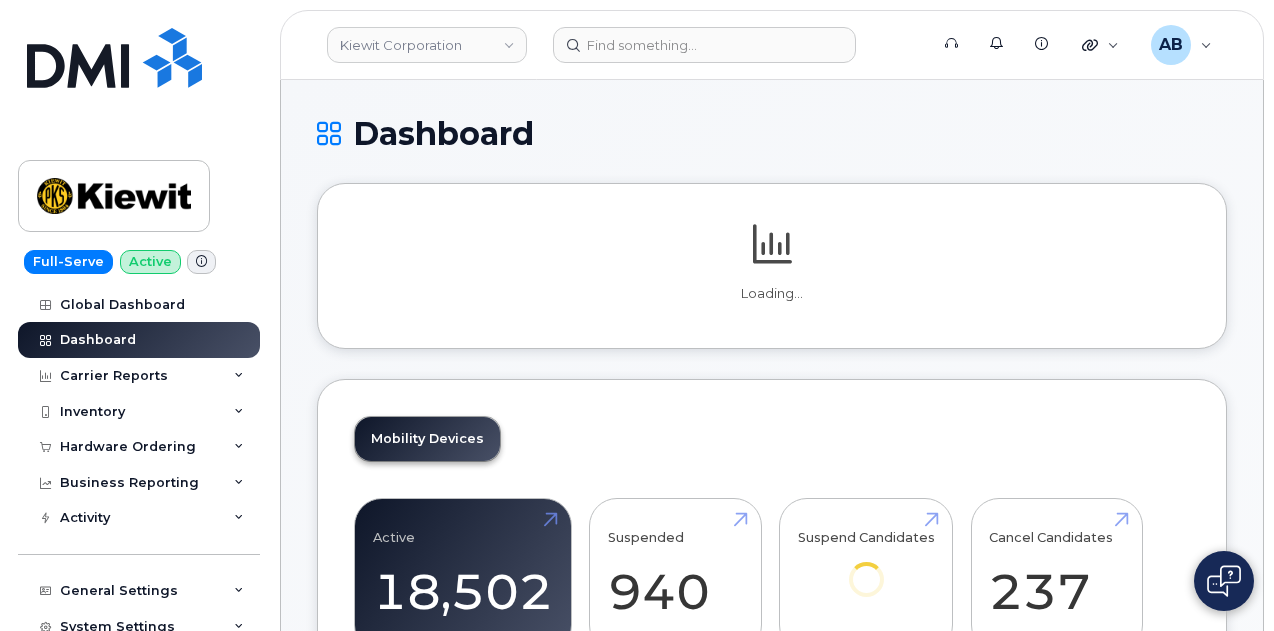 scroll, scrollTop: 0, scrollLeft: 0, axis: both 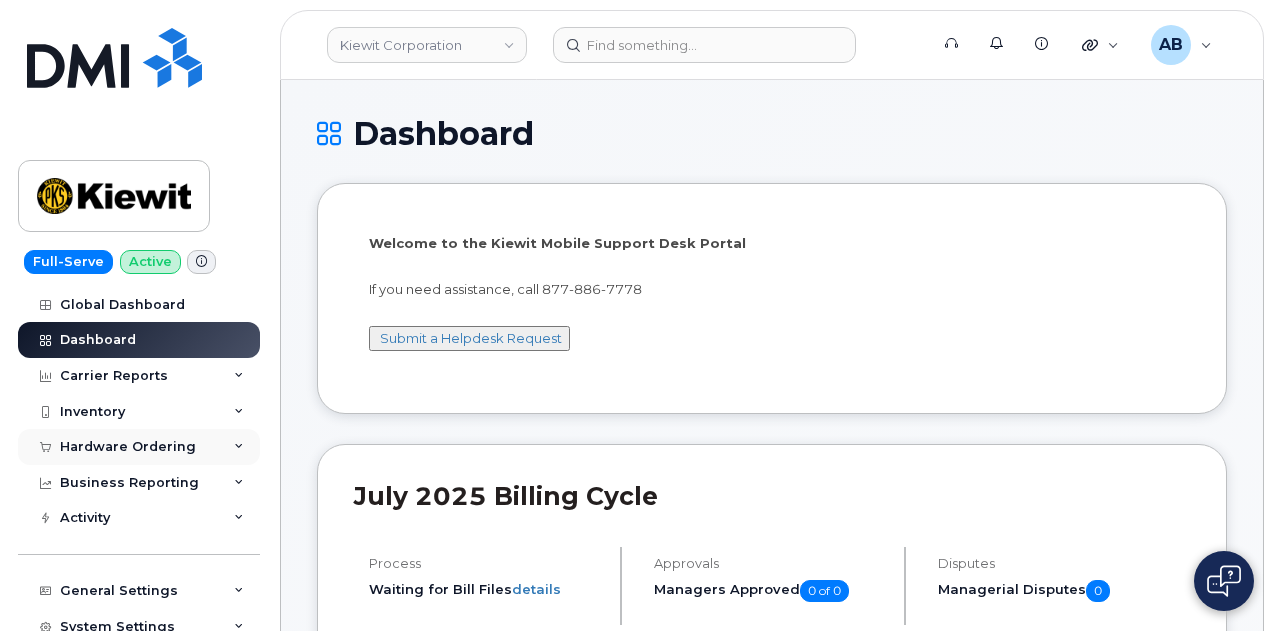 click on "Hardware Ordering" at bounding box center (139, 447) 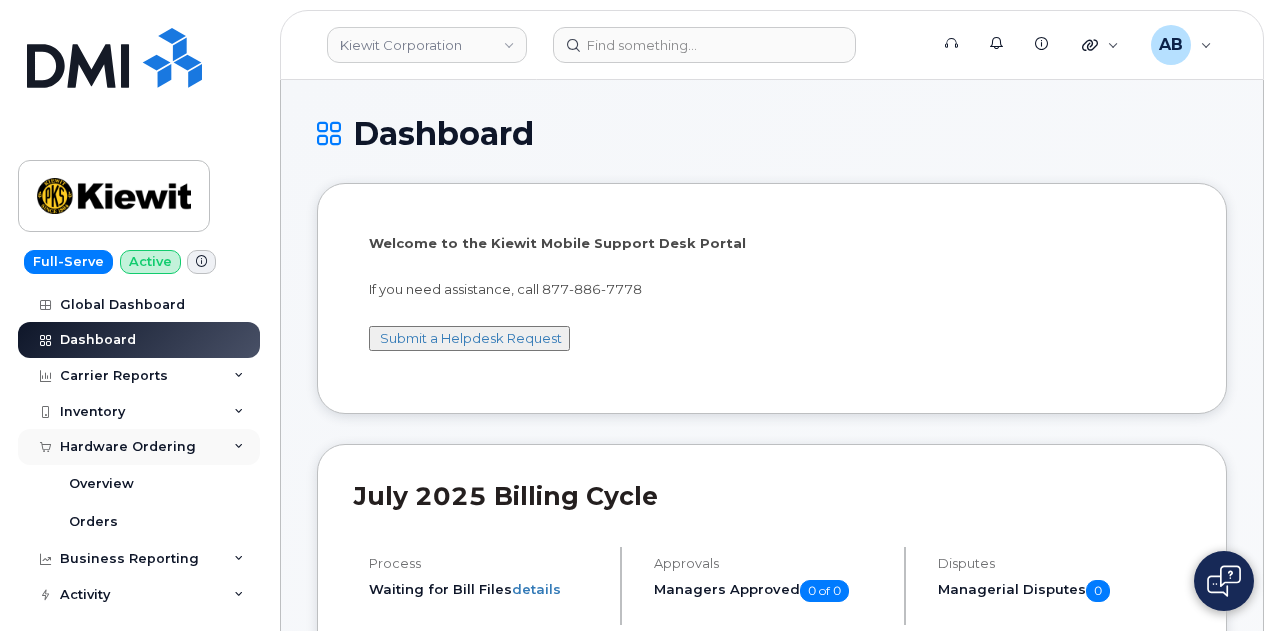 click on "Hardware Ordering" at bounding box center [139, 447] 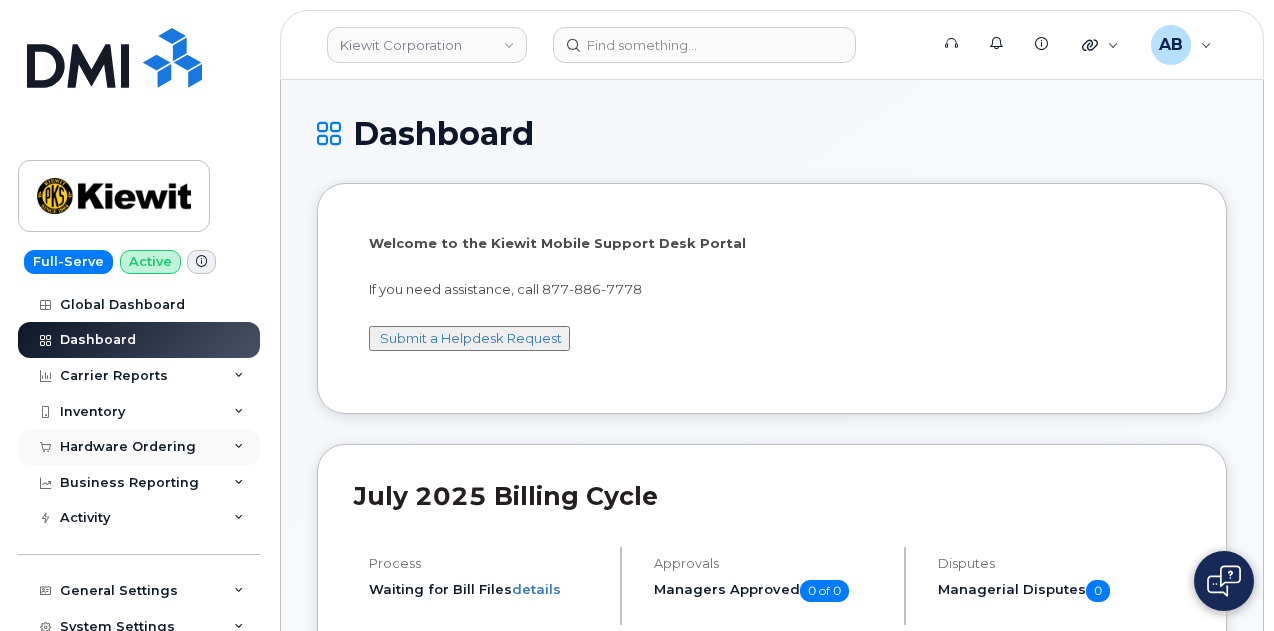 click on "Hardware Ordering" at bounding box center [139, 447] 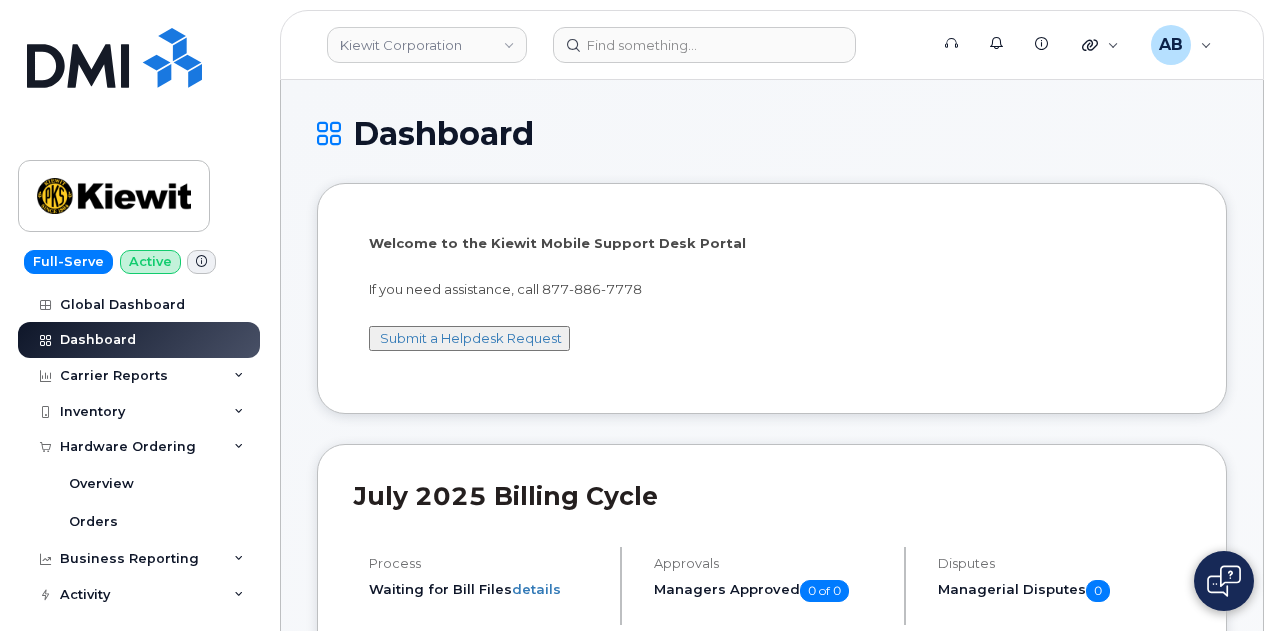 drag, startPoint x: 192, startPoint y: 433, endPoint x: 814, endPoint y: 138, distance: 688.41046 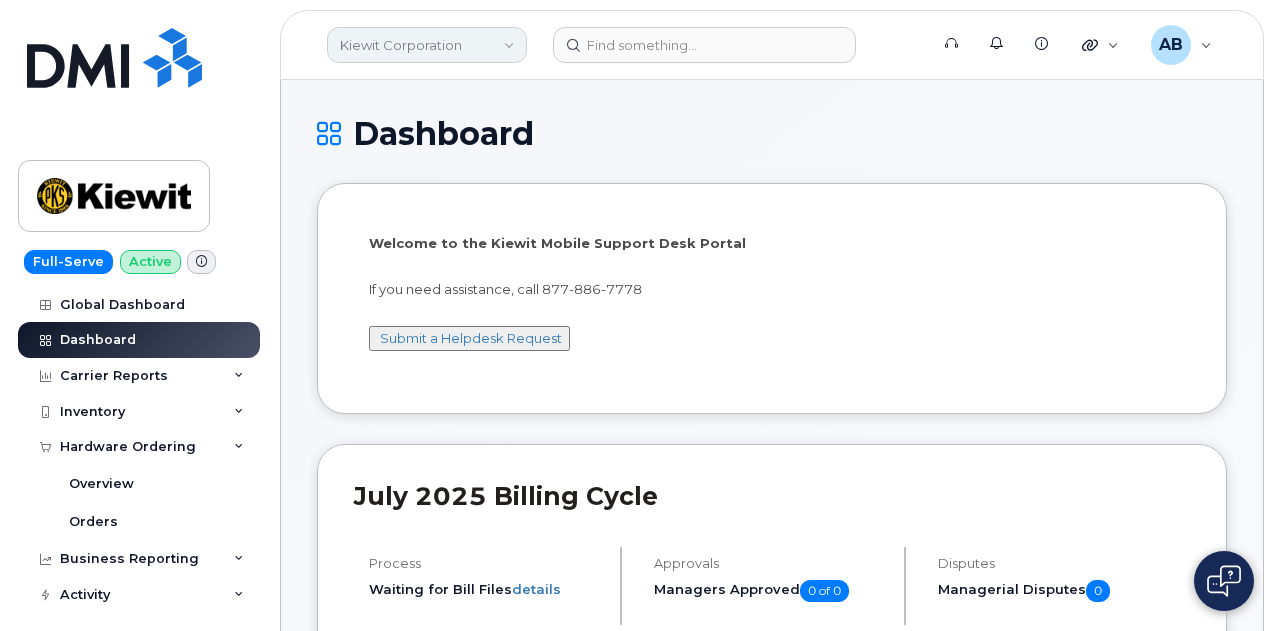 click on "Kiewit Corporation" at bounding box center (427, 45) 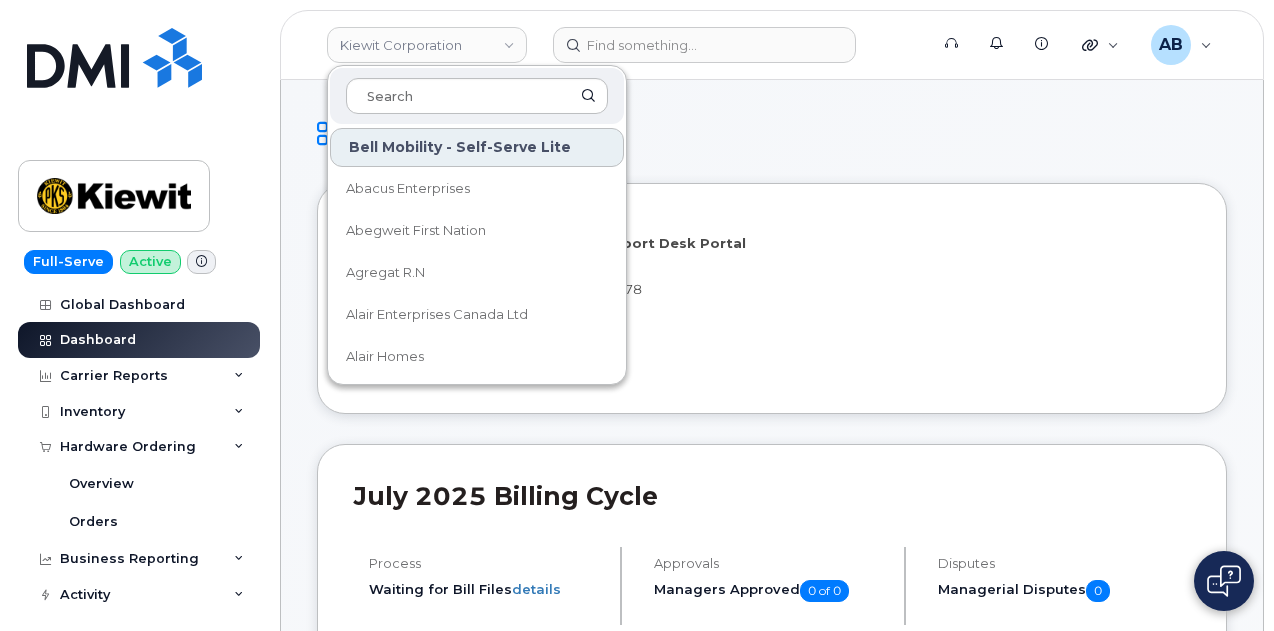 click on "Kiewit Corporation Bell Mobility - Self-Serve Lite Abacus Enterprises Abegweit First Nation Agregat R.N Alair Enterprises Canada Ltd Alair Homes Alberta Truss Alexander Safety Inc All Green Pest Control Ltd. Allto Construction ALTASCIENCES COMPANY INC.  APPLIED COMMUNICATIONS INC ArcelorMittal Dofasco Archie Johnstone Plumbing & Heating Ark Construction Ltd Arterra Wines Ascent Helicopters Ltd. Assomption Vie Atlantic Roofers Ltd Backwoods Energy Services Banque National @ Bernice Boudreau BATHFITTER DISTRIBUTING INC. Beaufort Delta Divisional Education Council  BELFOR Belterra Berger Béton Barrette inc. Béton Fortin Inc BIG COVE BAND COUNCIL BLG Blood Tribe Department of Health Inc. Boehringer Ingelheim Canada Ltd Boralex Inc Bourassa Boyer inc. Brightling Equipment Ltd.  Caisse Populaire Campbell Associates (Leth) Ltd Canadian Baptists of Atlantic Canada Cardinal Couriers CDN Controls Ltd. Cedar Springs Water CENTRE DU CAMION AMOS INC CENTRE DU PLANCHER P.M. INC. Century 21 Colonial Realty Inc. Corrpro" at bounding box center (772, 45) 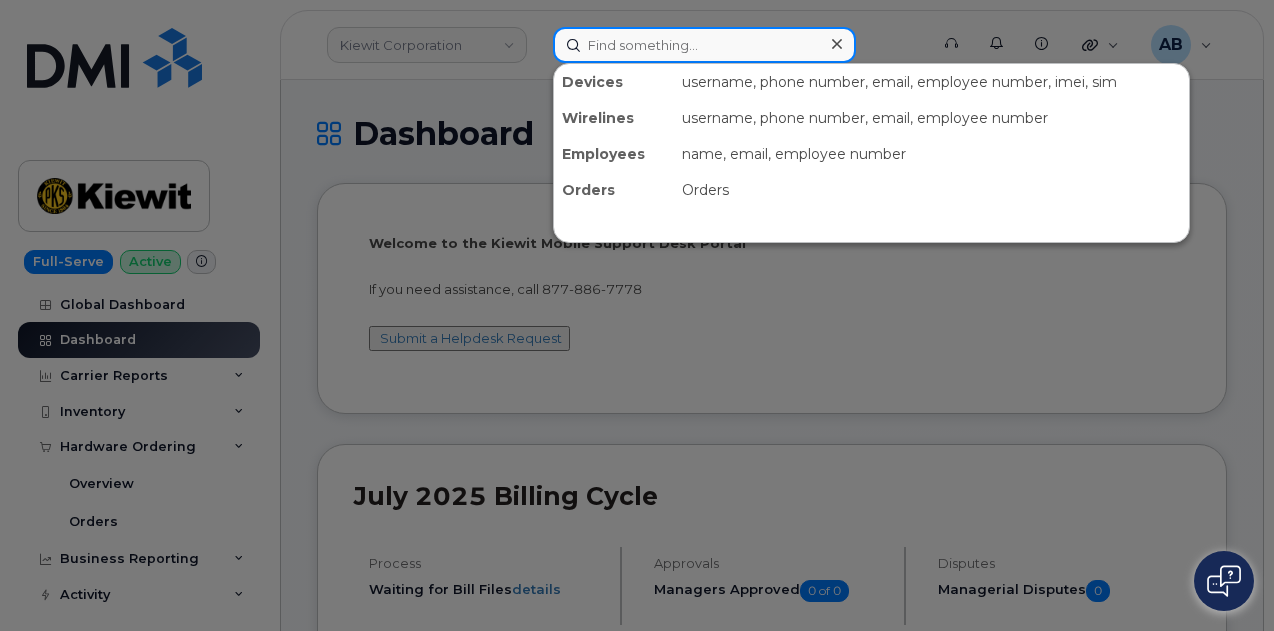 click at bounding box center [704, 45] 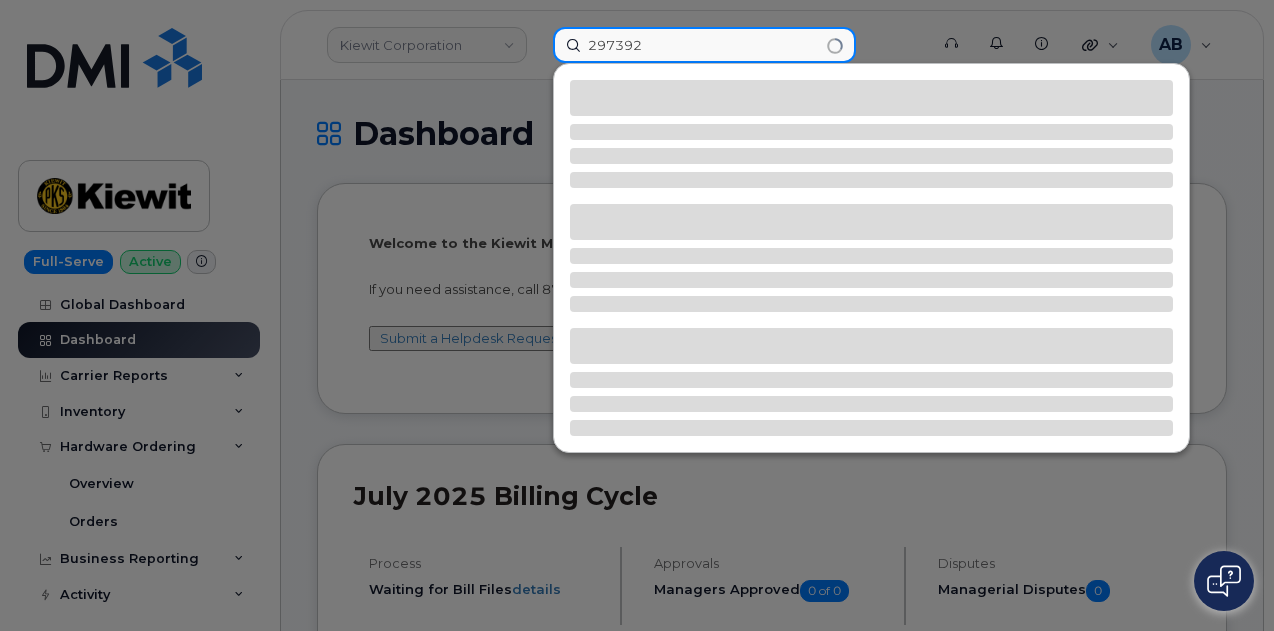 type on "297392" 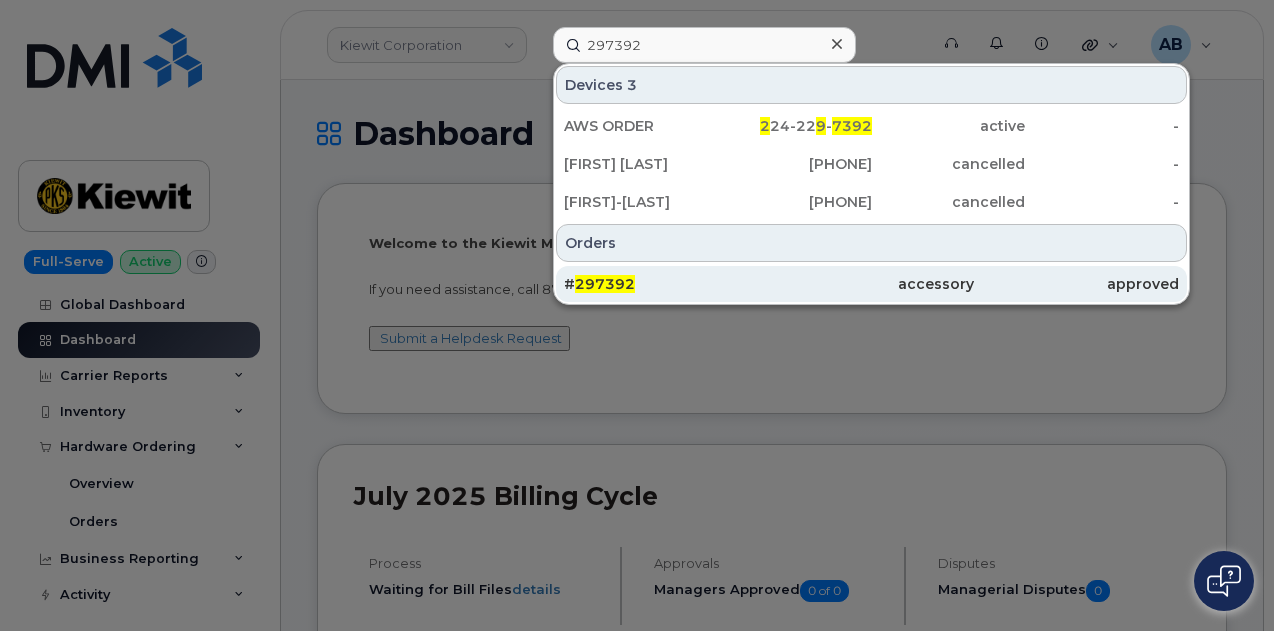 click on "accessory" at bounding box center [871, 284] 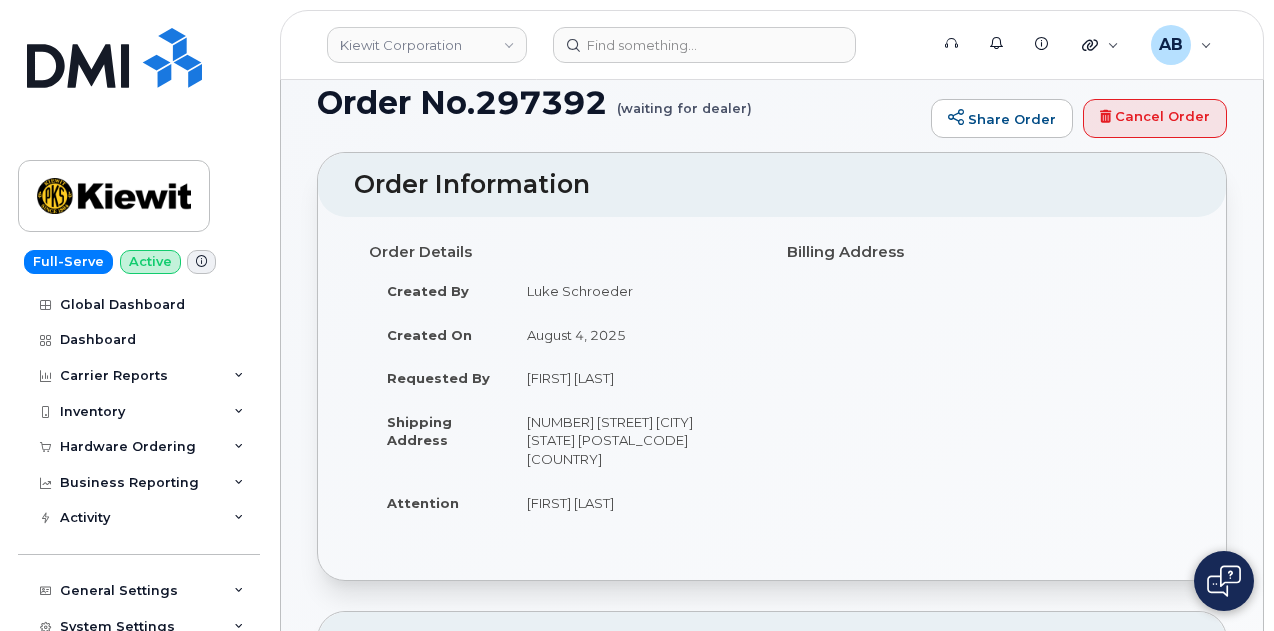 scroll, scrollTop: 0, scrollLeft: 0, axis: both 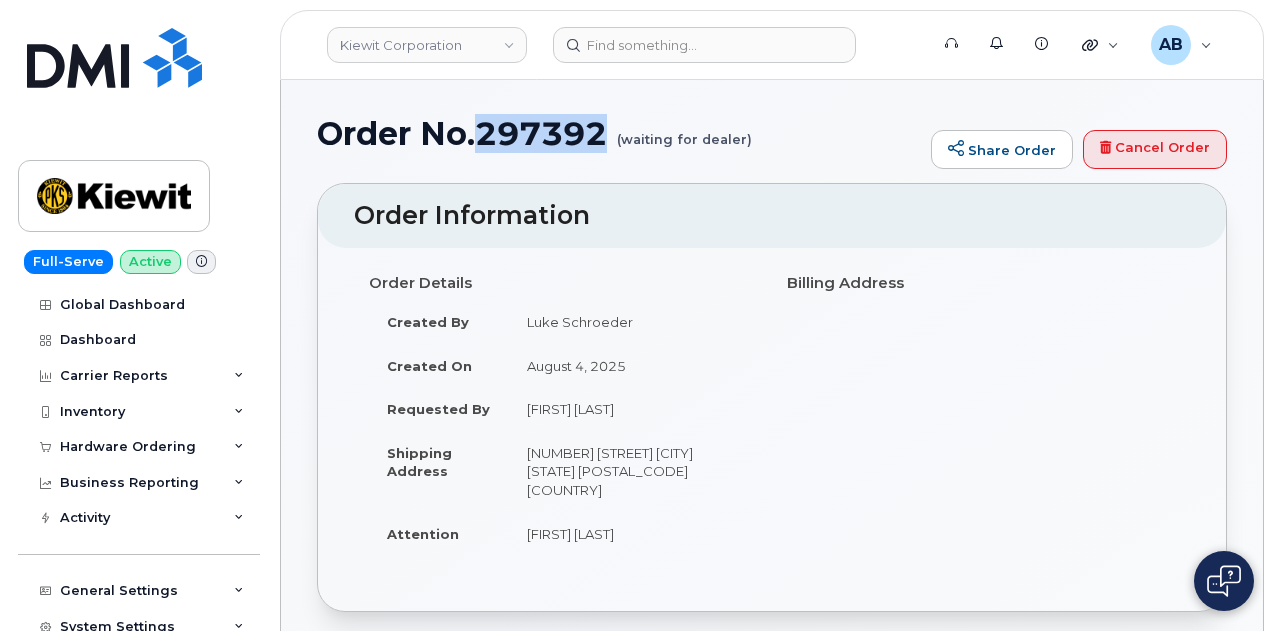 drag, startPoint x: 479, startPoint y: 141, endPoint x: 612, endPoint y: 147, distance: 133.13527 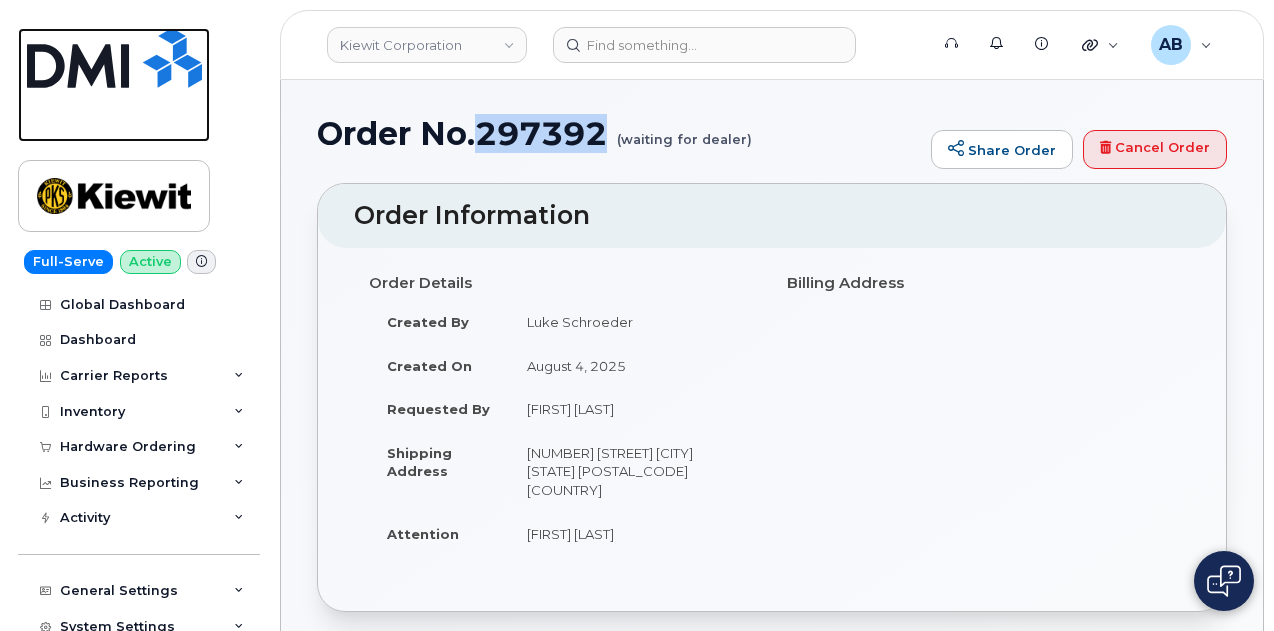 click at bounding box center [114, 58] 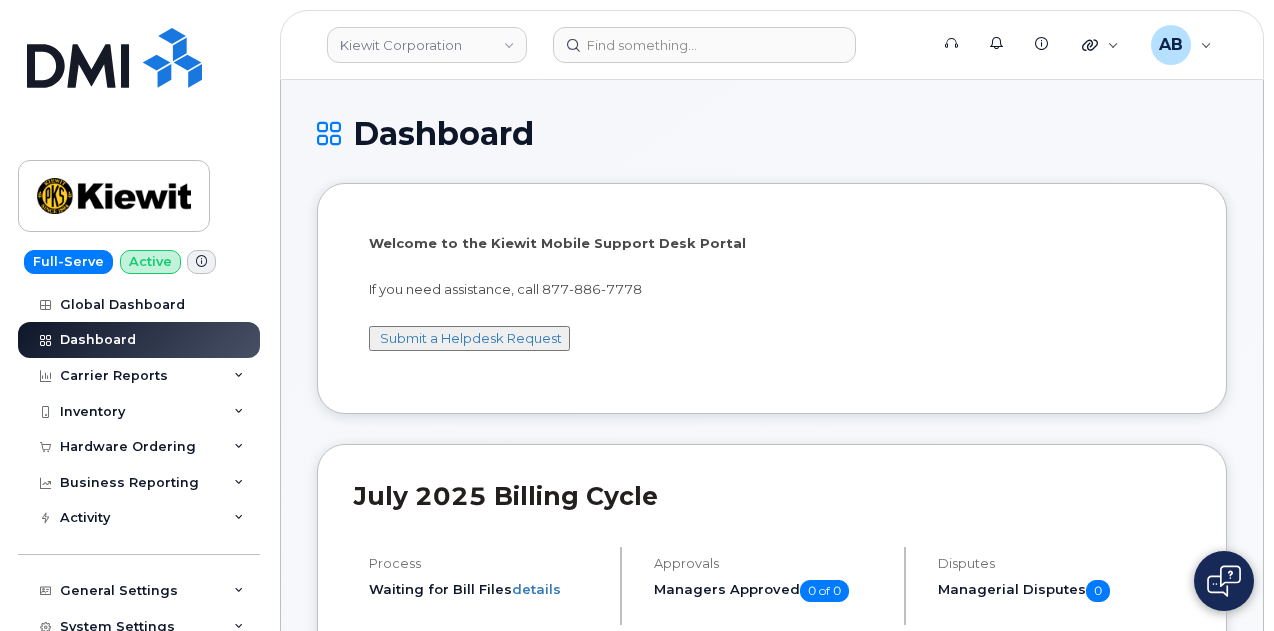 scroll, scrollTop: 0, scrollLeft: 0, axis: both 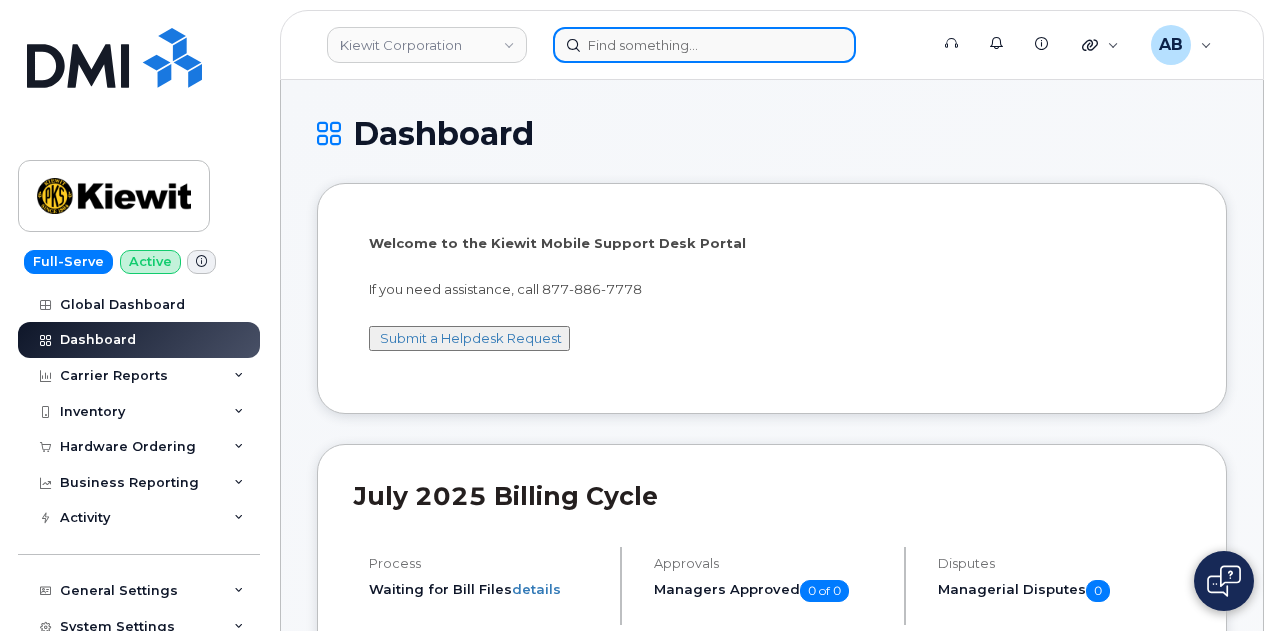 click at bounding box center (704, 45) 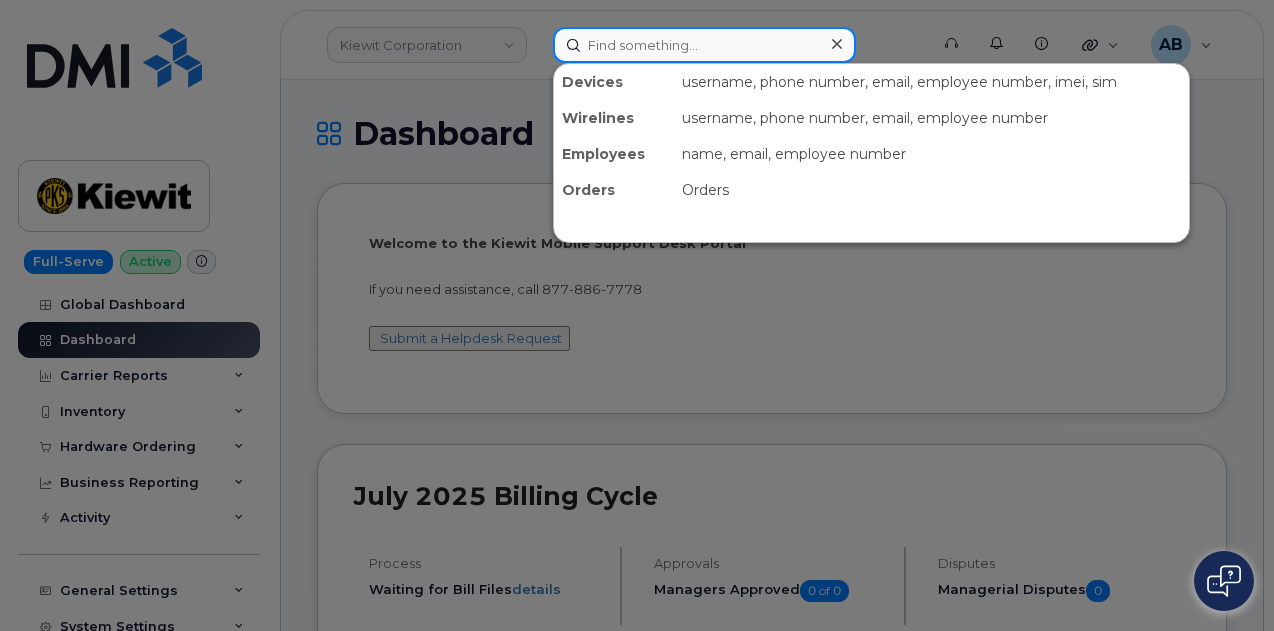 paste on "296787" 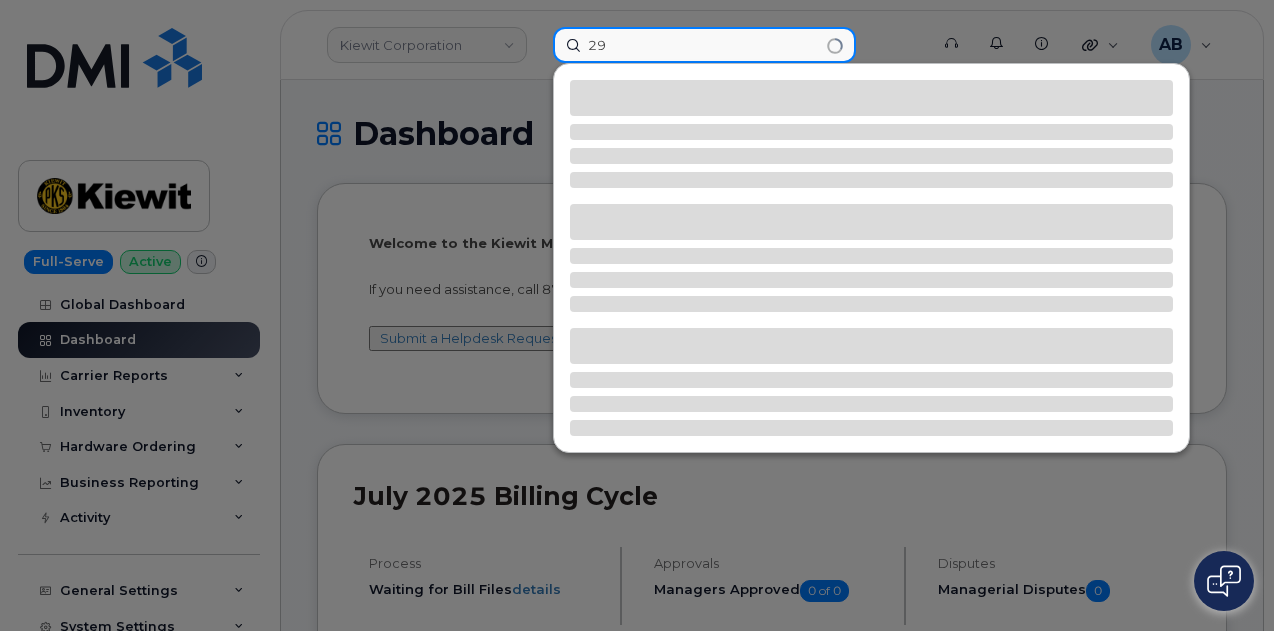 type on "2" 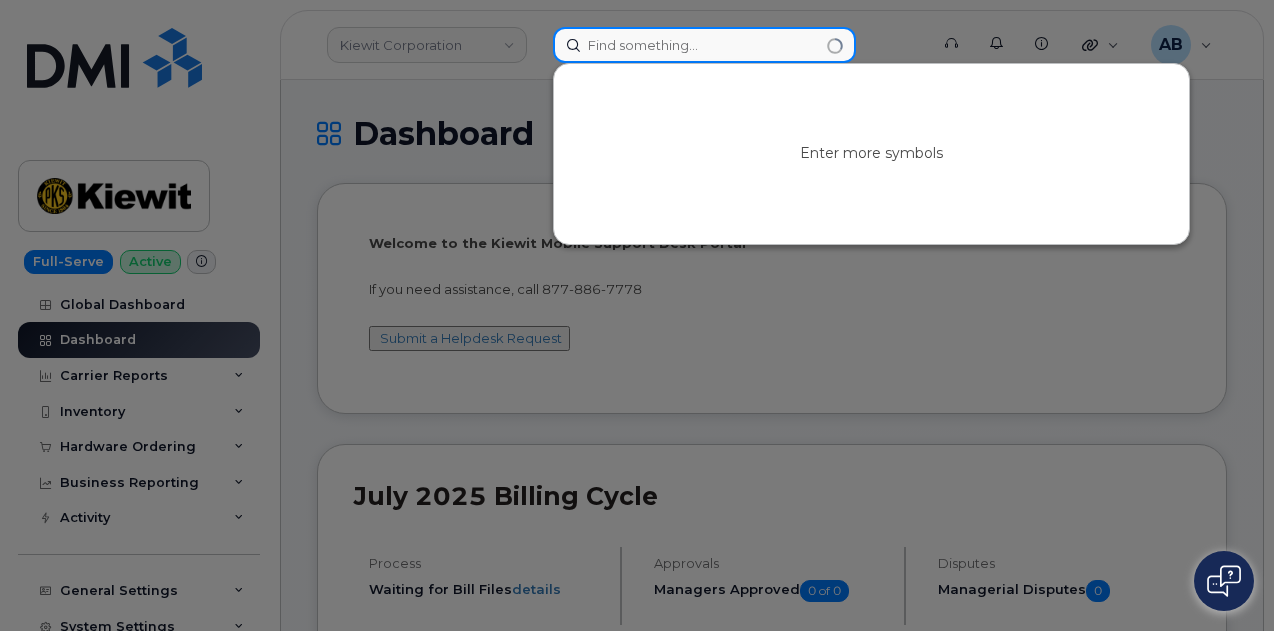 type 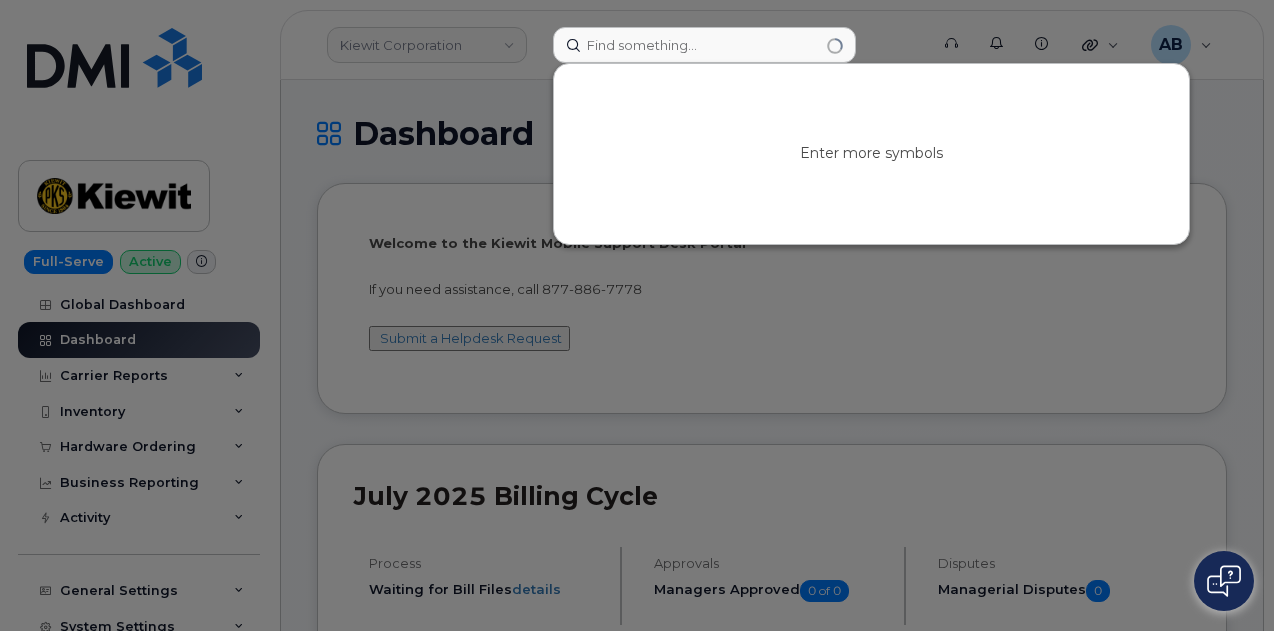 click at bounding box center (637, 315) 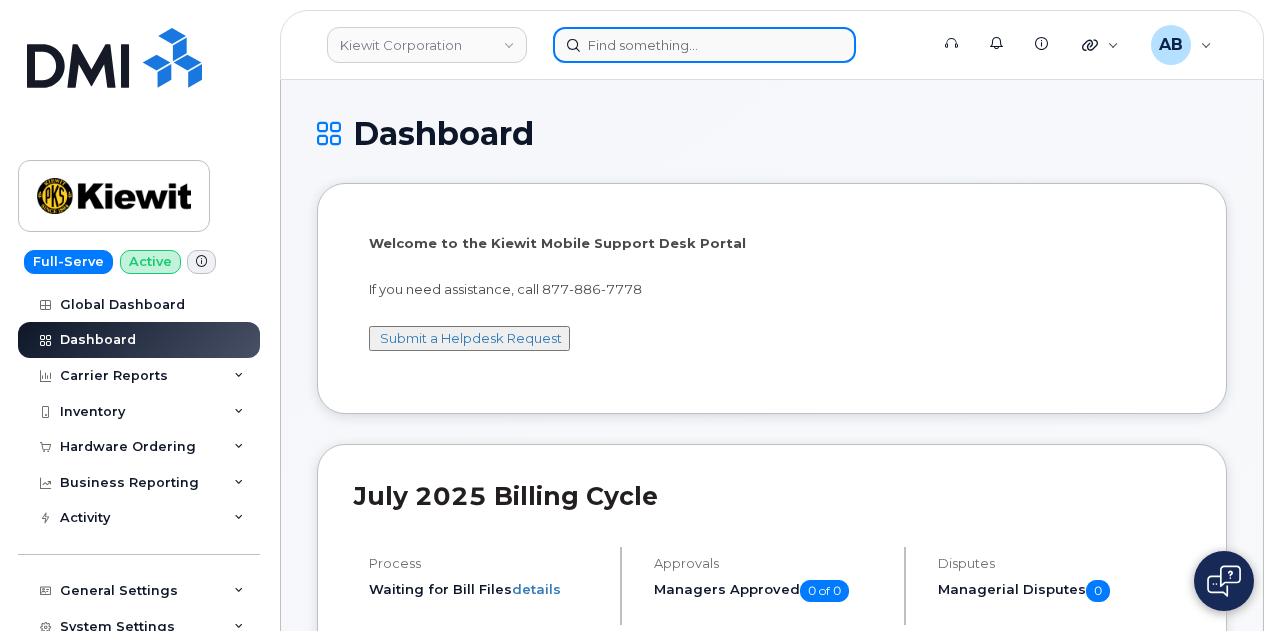 click at bounding box center [704, 45] 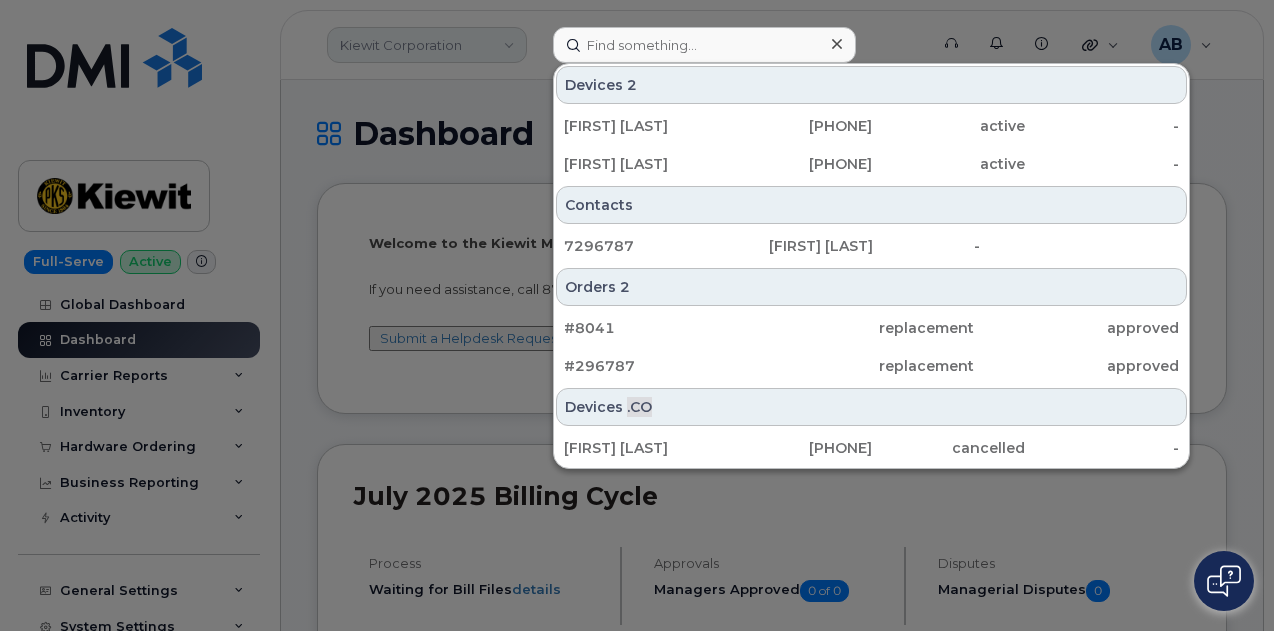drag, startPoint x: 370, startPoint y: 78, endPoint x: 426, endPoint y: 45, distance: 65 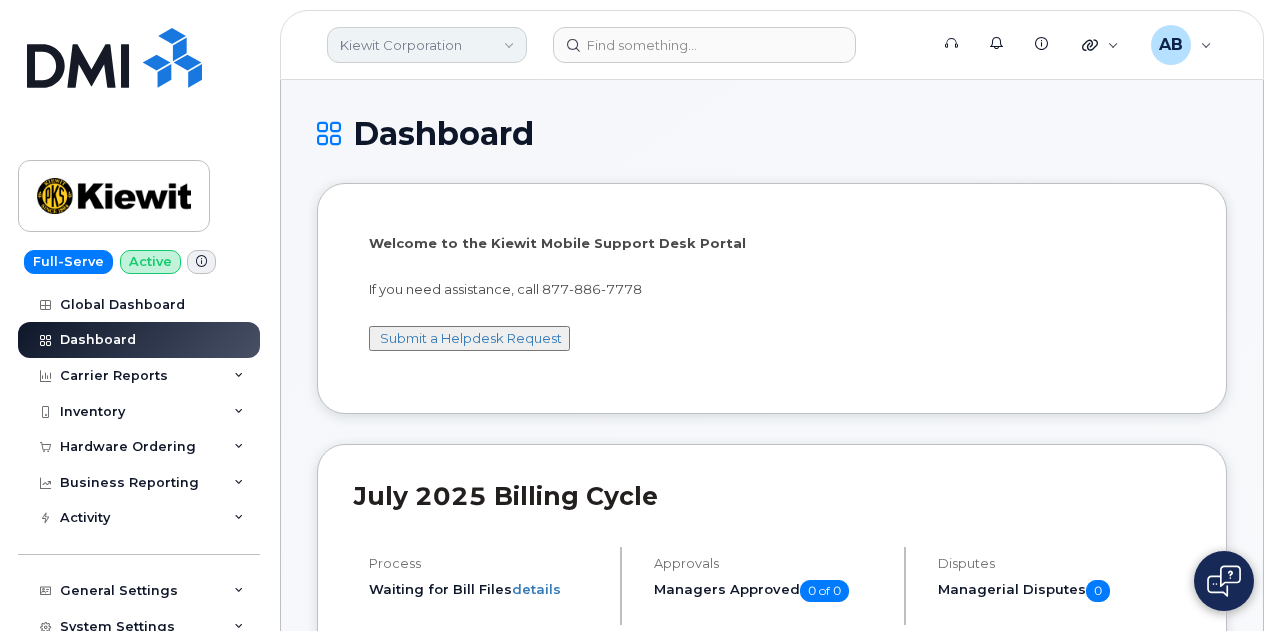 click on "Kiewit Corporation" at bounding box center [427, 45] 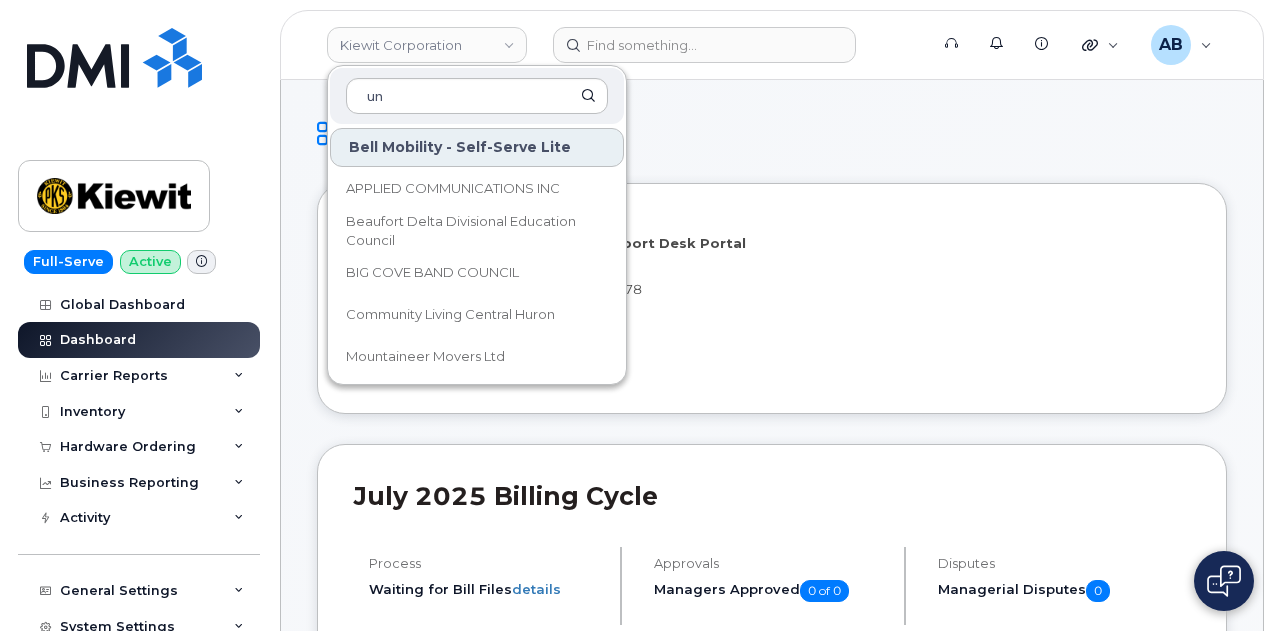 type on "u" 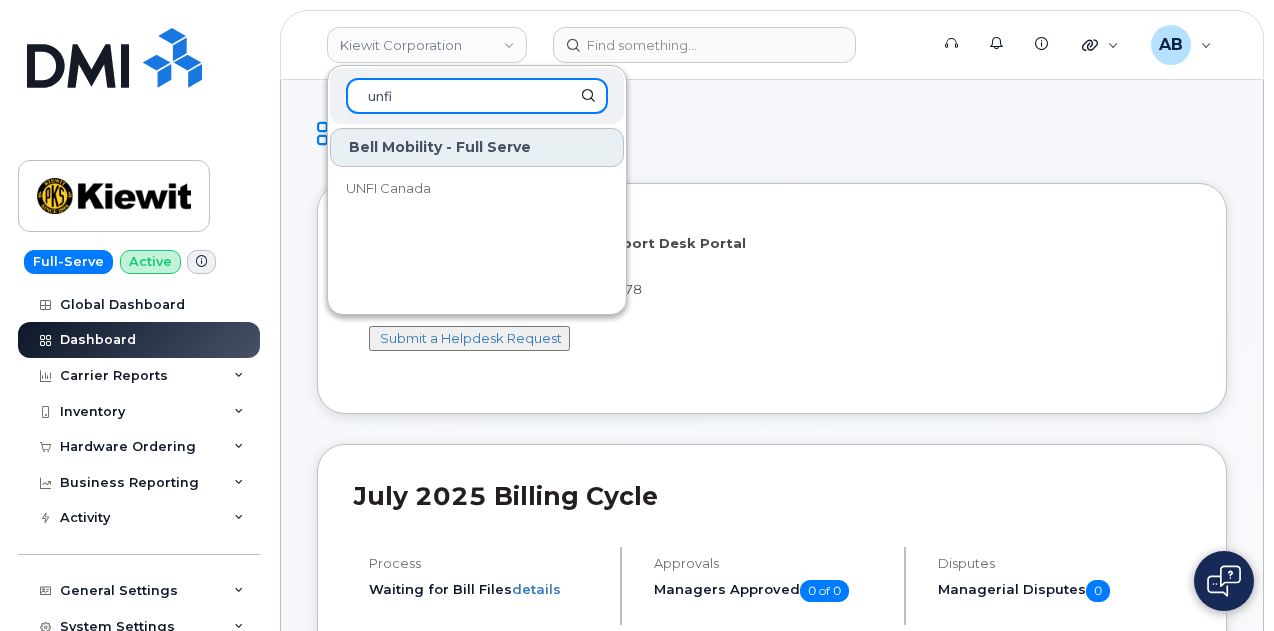 type on "unfi" 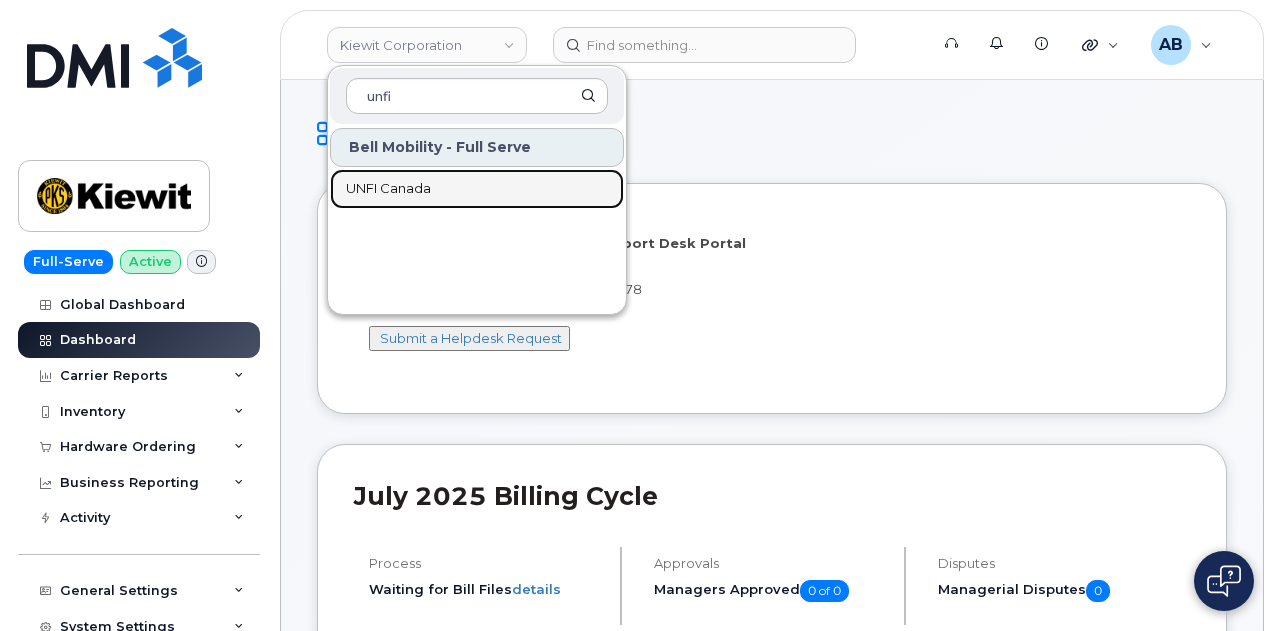 click on "UNFI Canada" at bounding box center (388, 189) 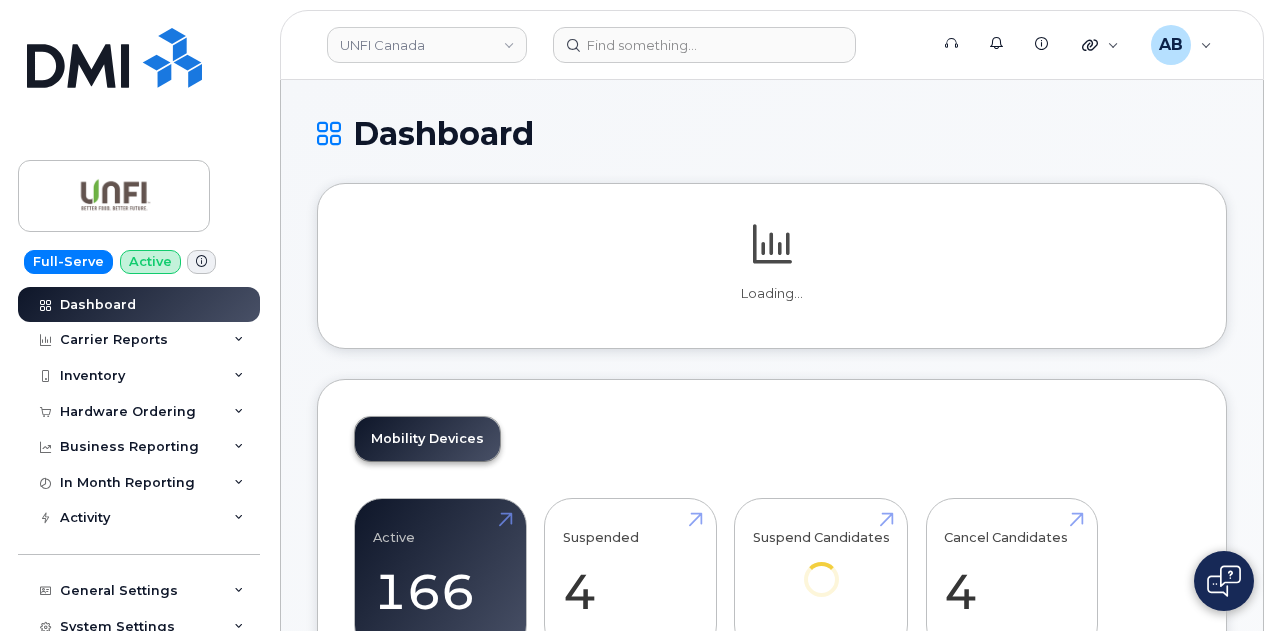 scroll, scrollTop: 0, scrollLeft: 0, axis: both 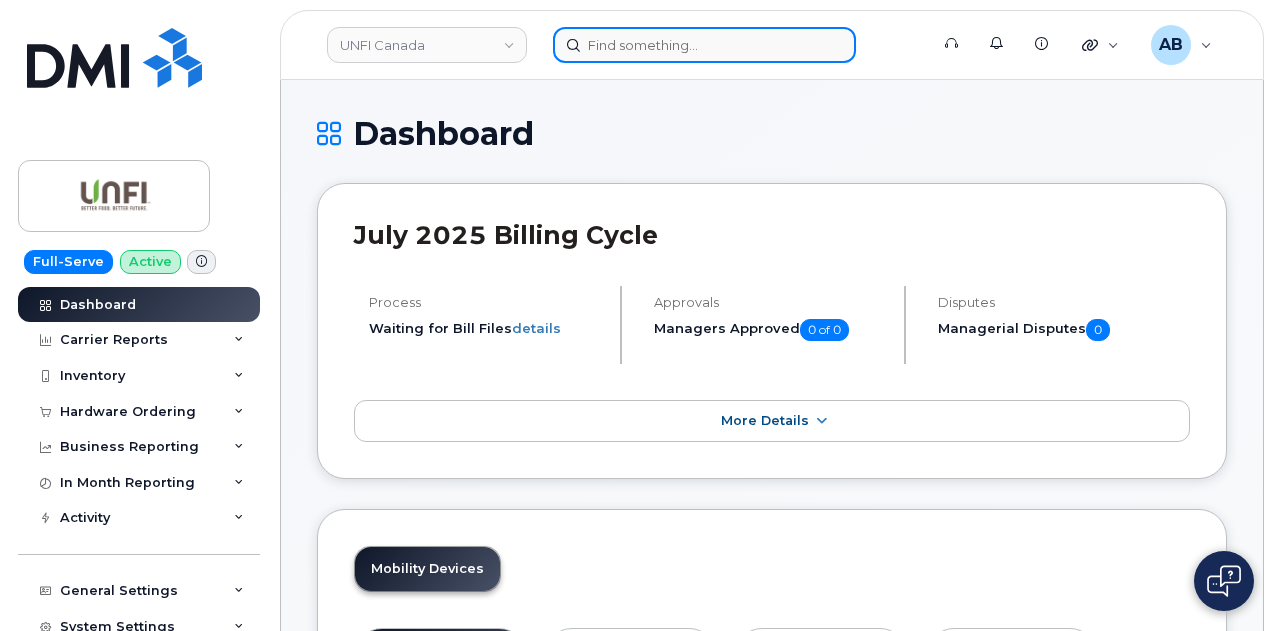 click at bounding box center [704, 45] 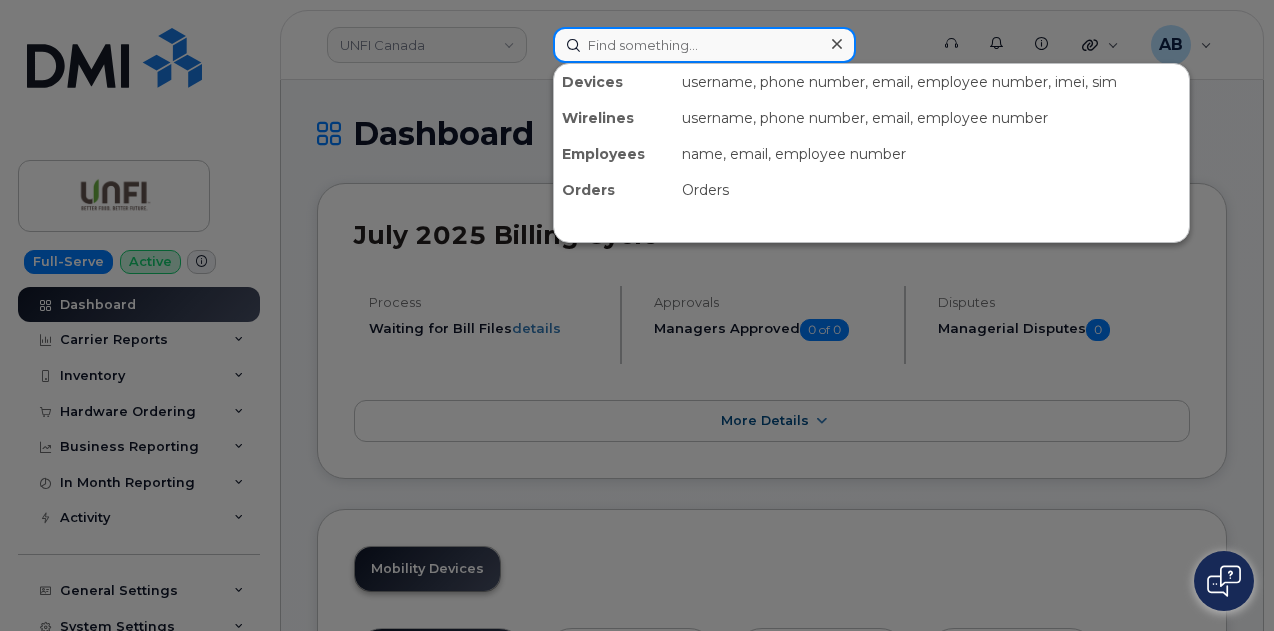 paste on "297258" 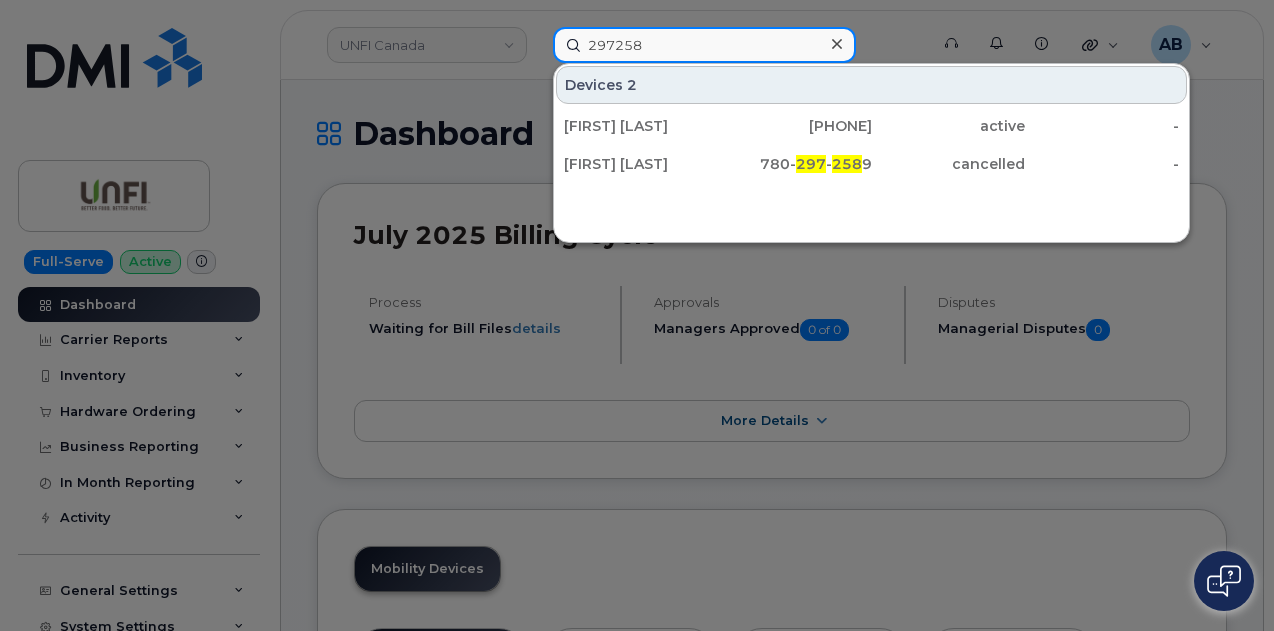 type on "297258" 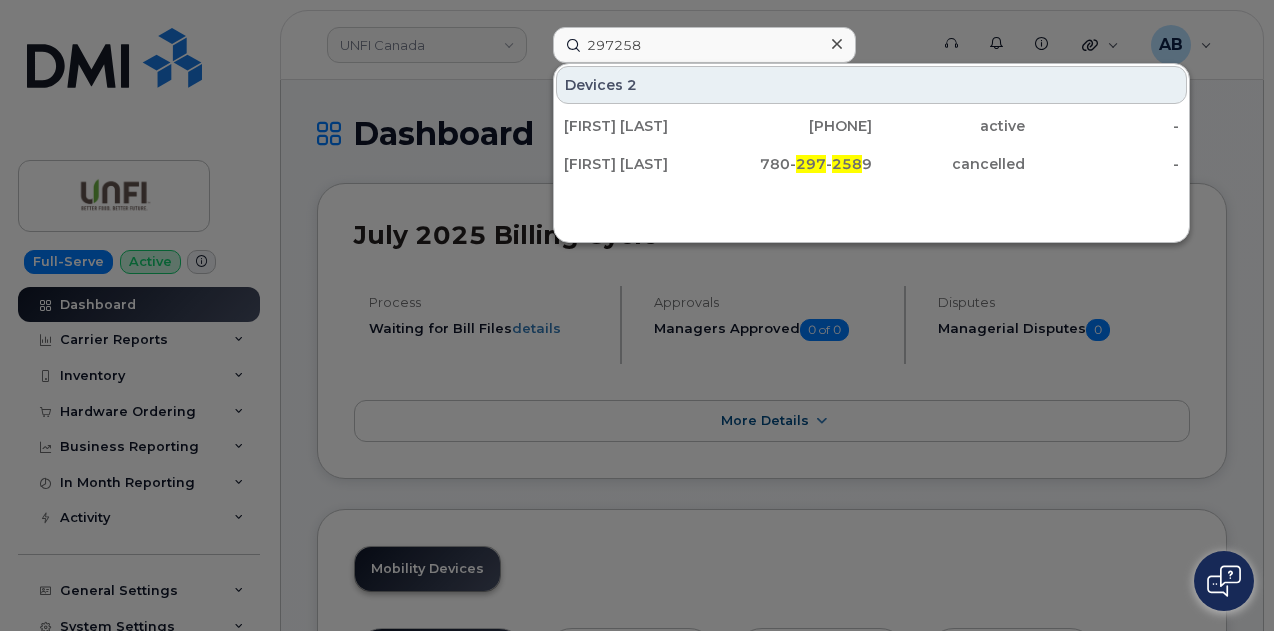 click at bounding box center (637, 315) 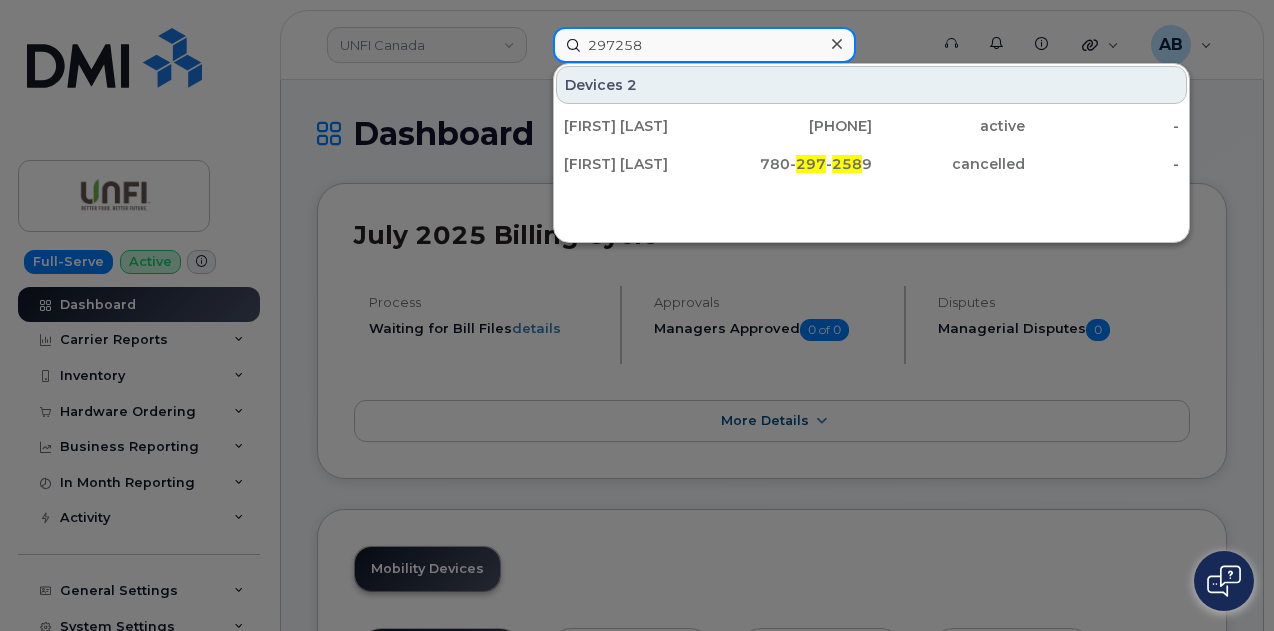 drag, startPoint x: 704, startPoint y: 49, endPoint x: 555, endPoint y: 54, distance: 149.08386 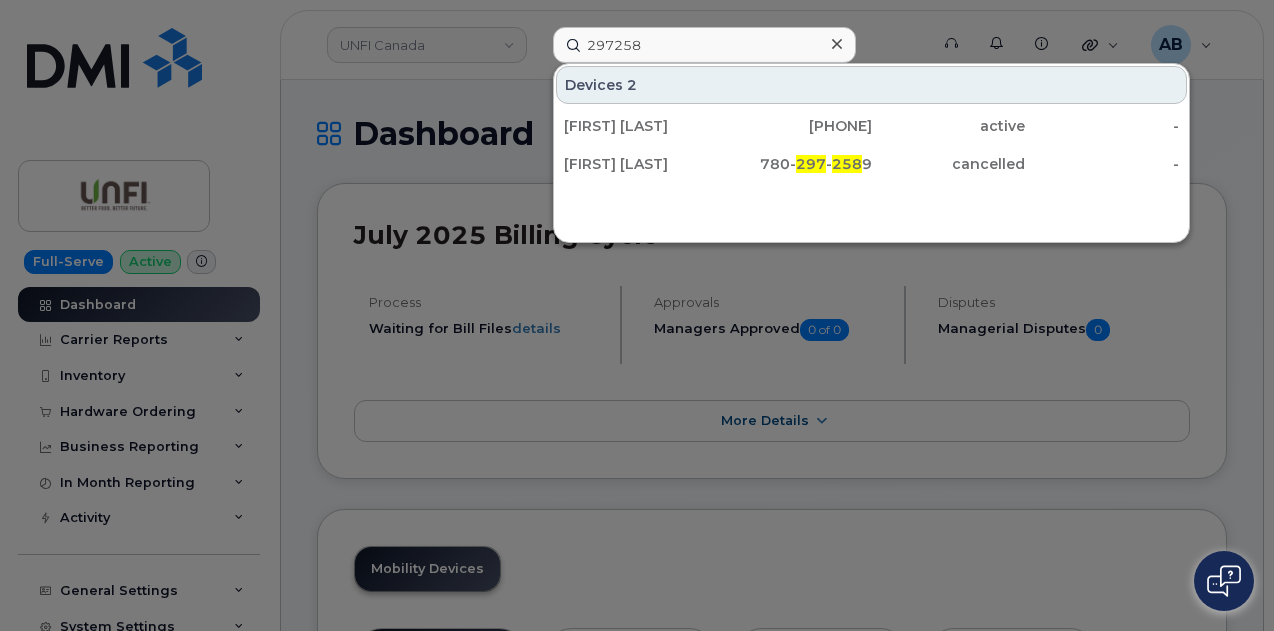 click at bounding box center (637, 315) 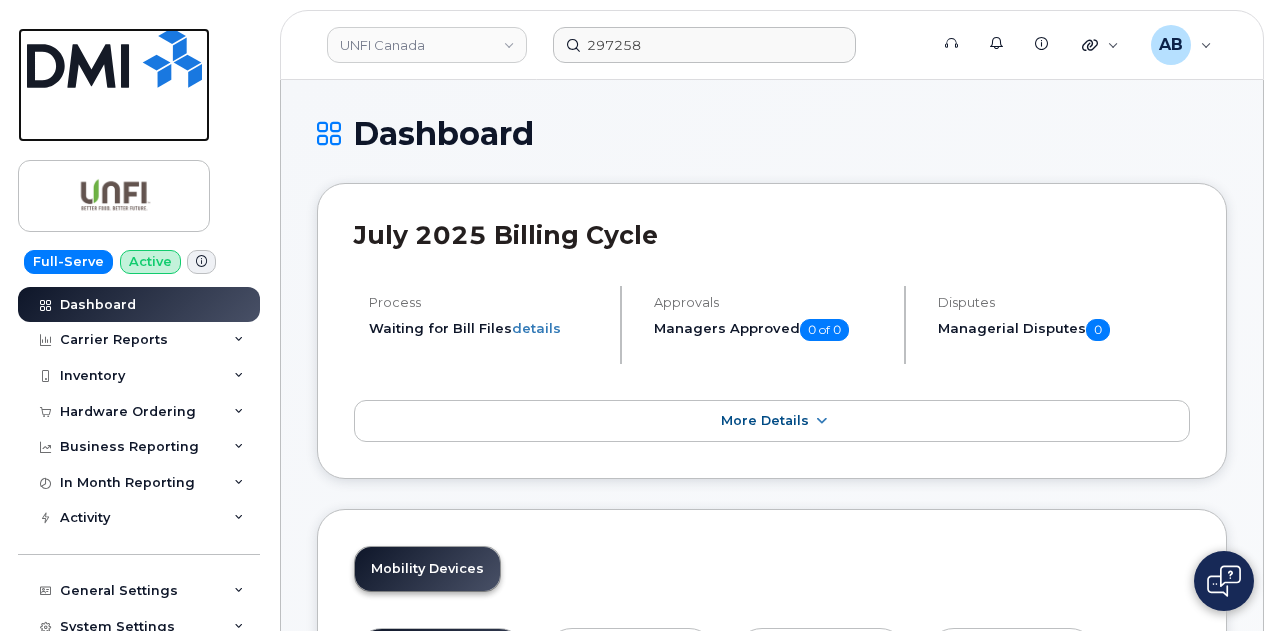 click at bounding box center [114, 58] 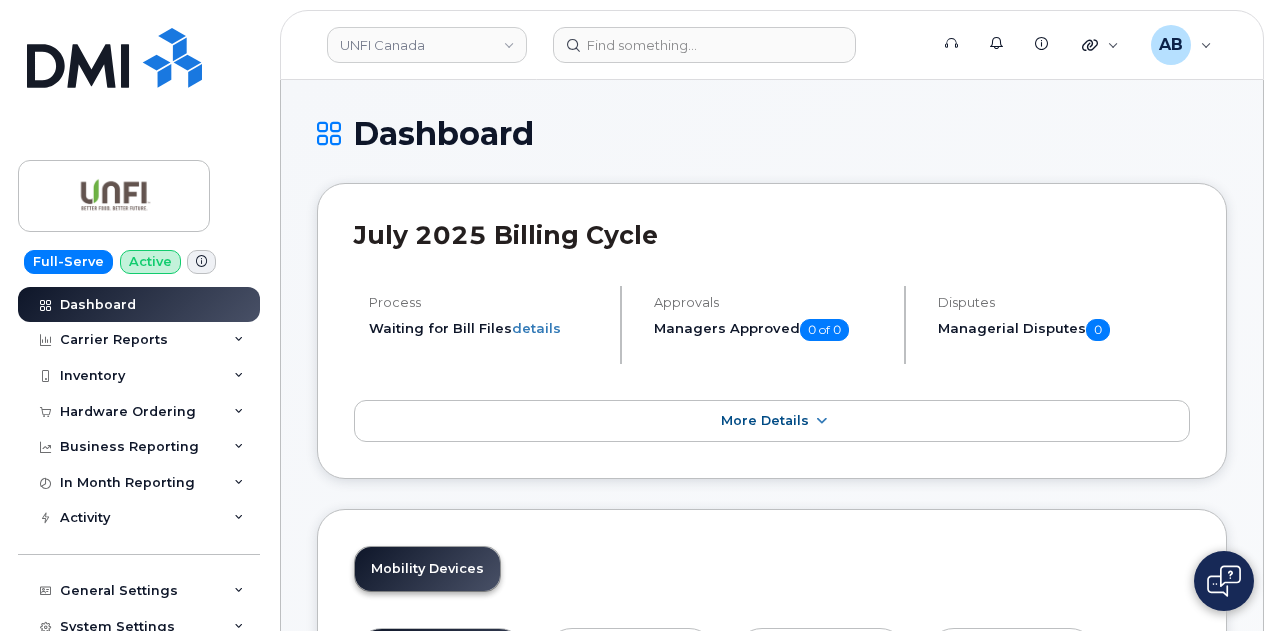 scroll, scrollTop: 0, scrollLeft: 0, axis: both 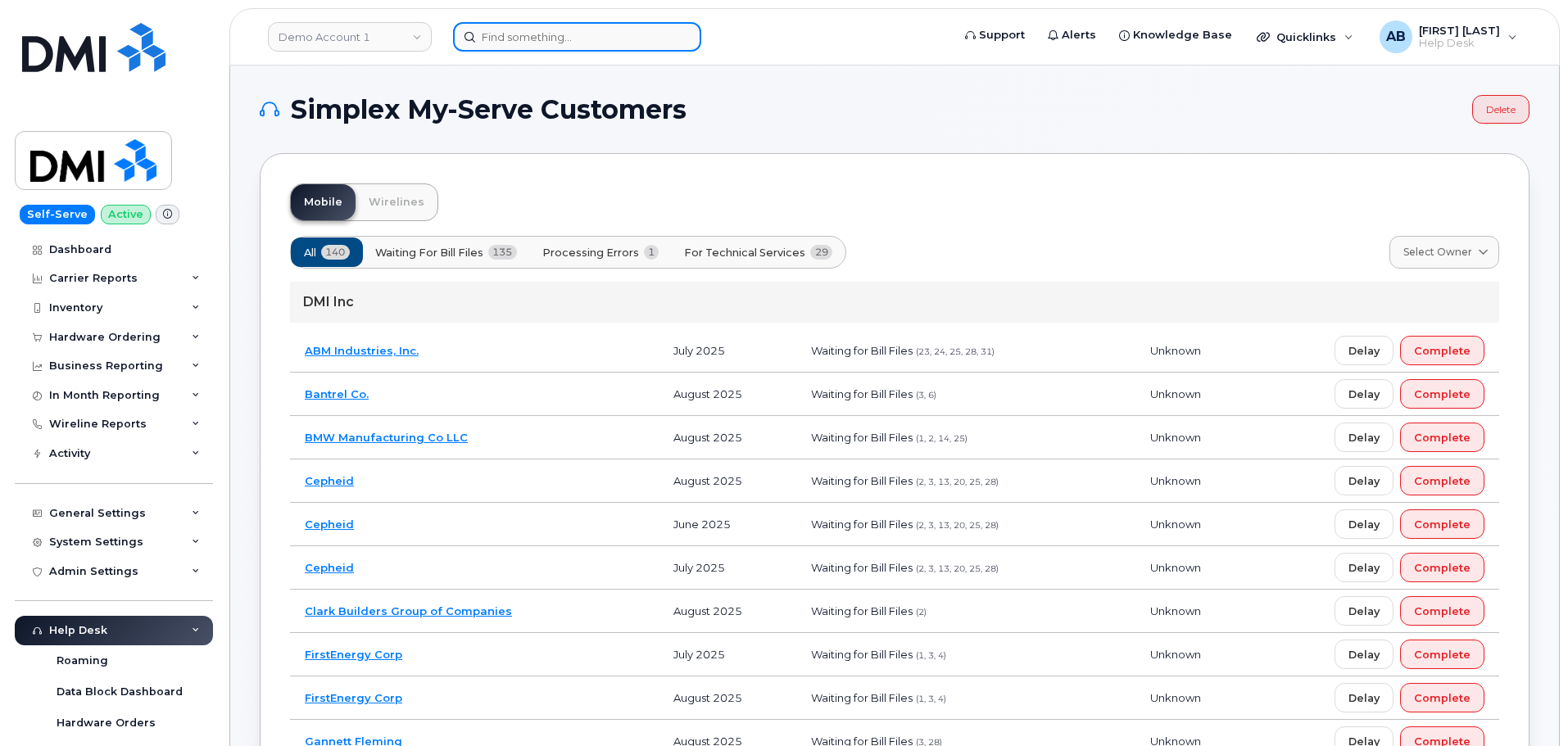 click 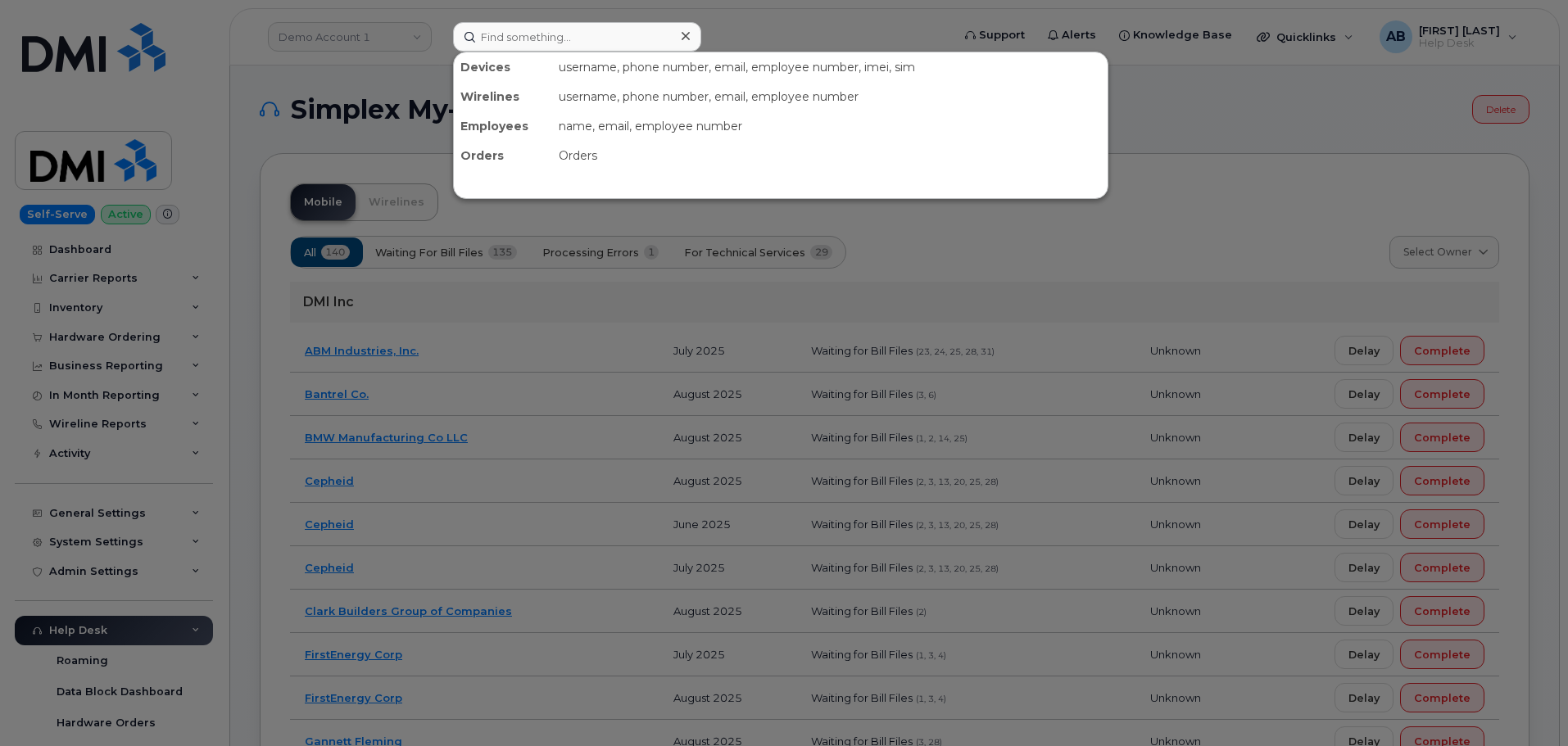 click 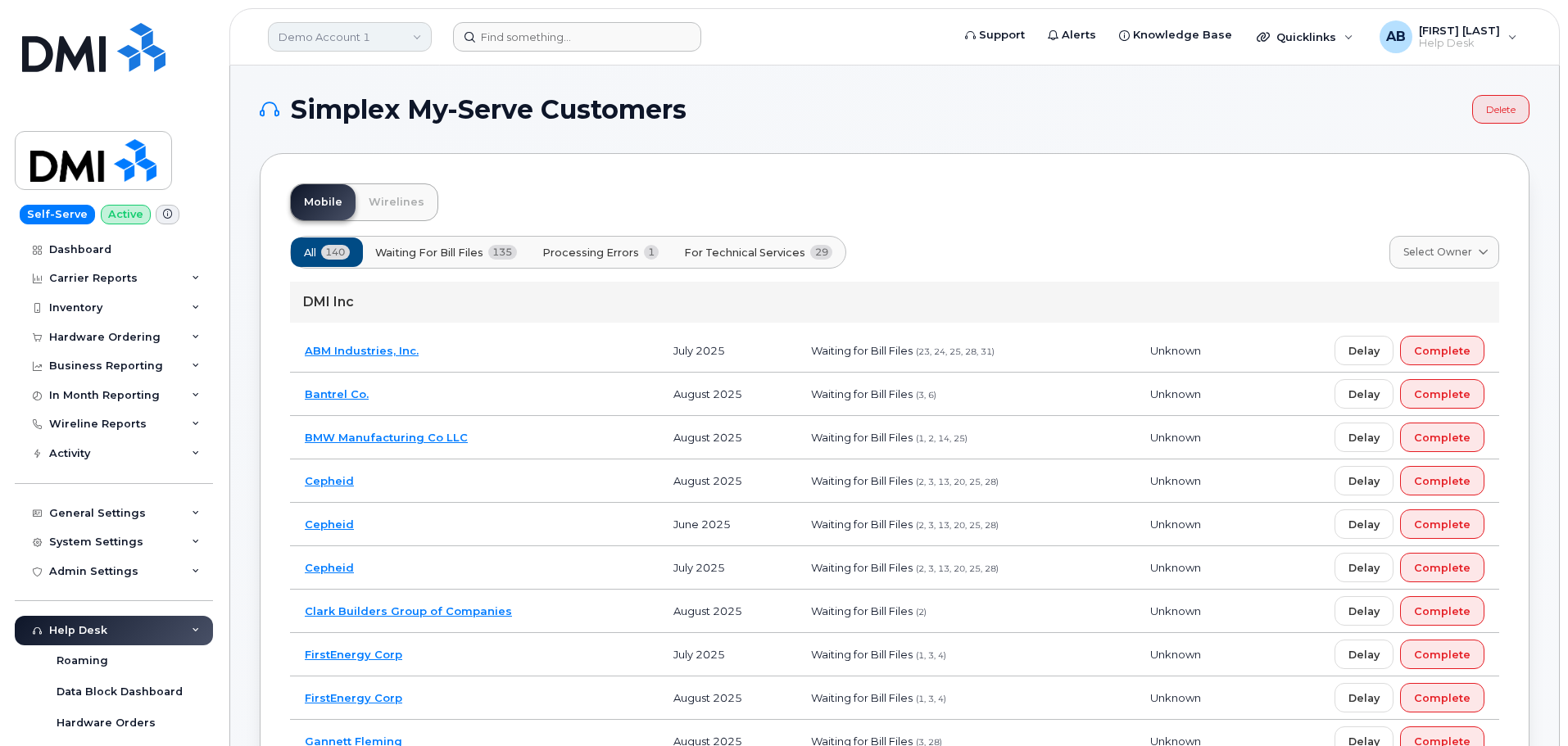 click on "Demo Account 1" 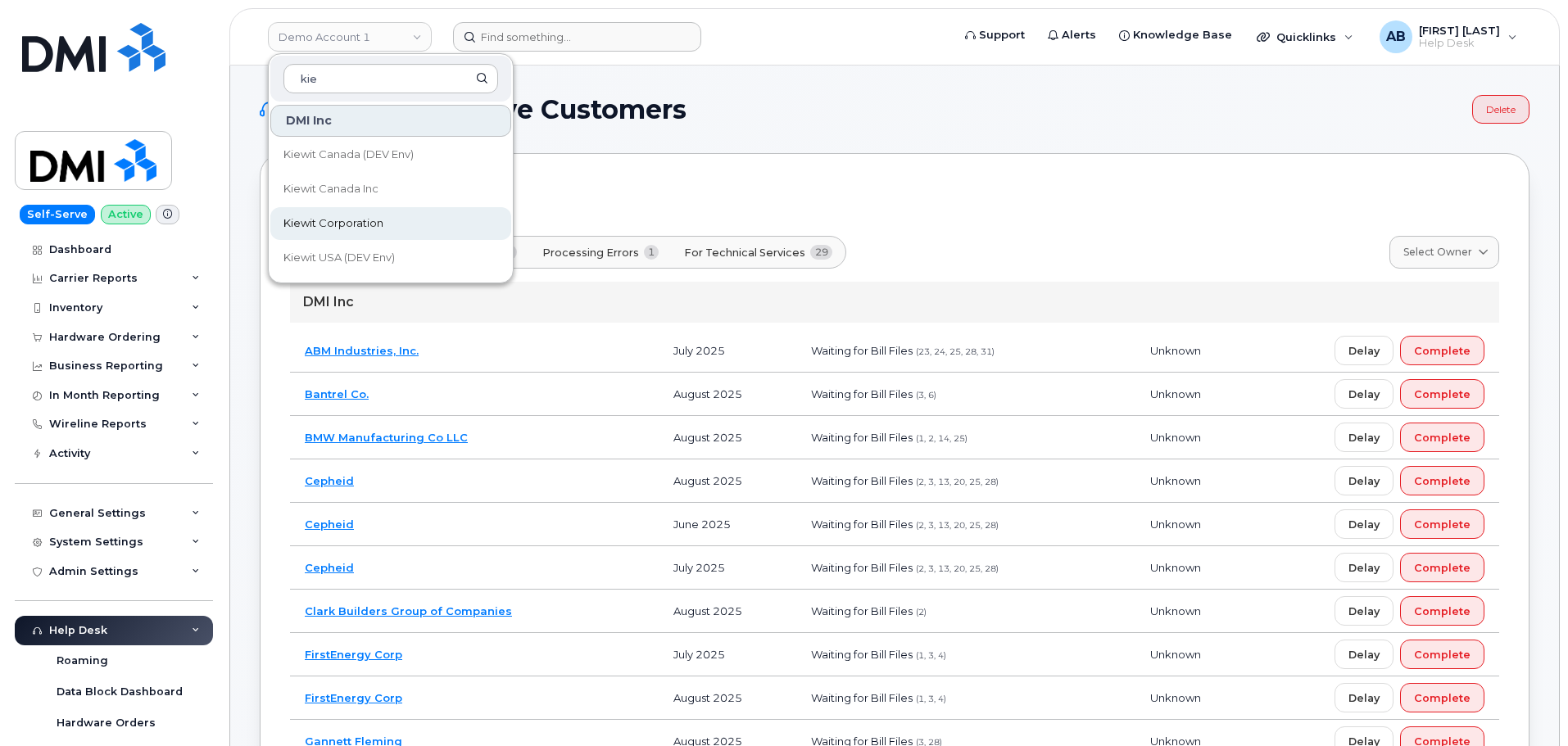 type on "kie" 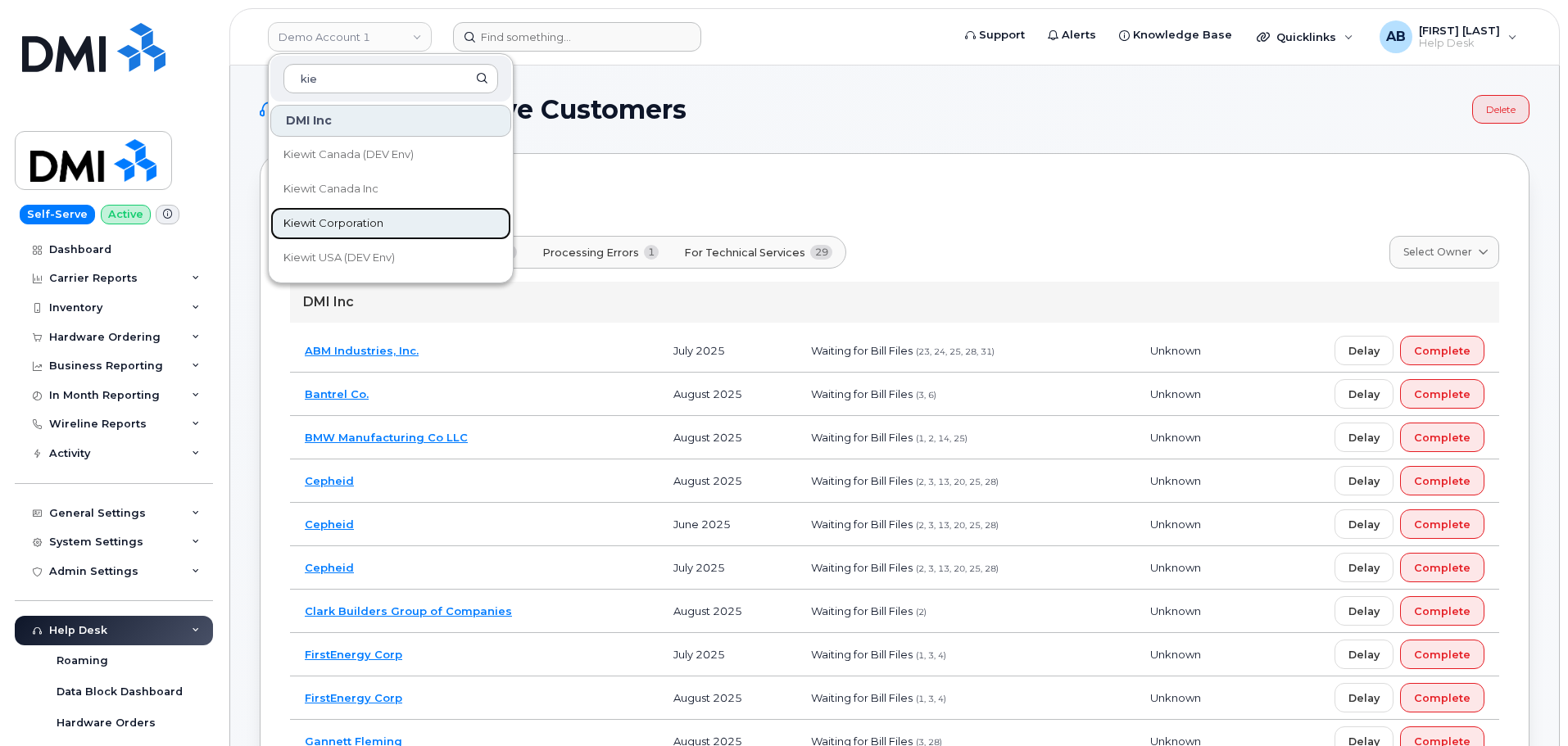 click on "Kiewit Corporation" 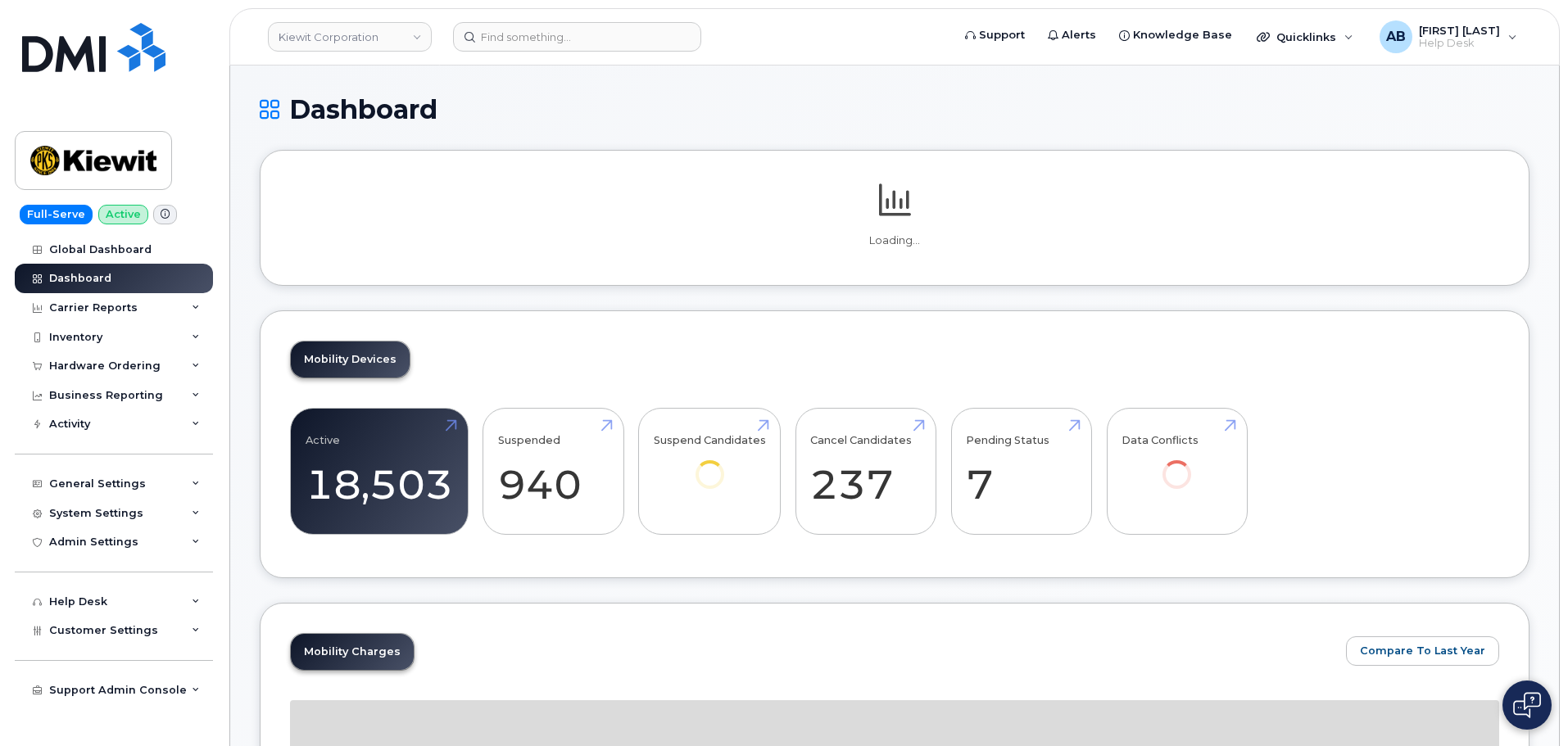 scroll, scrollTop: 0, scrollLeft: 0, axis: both 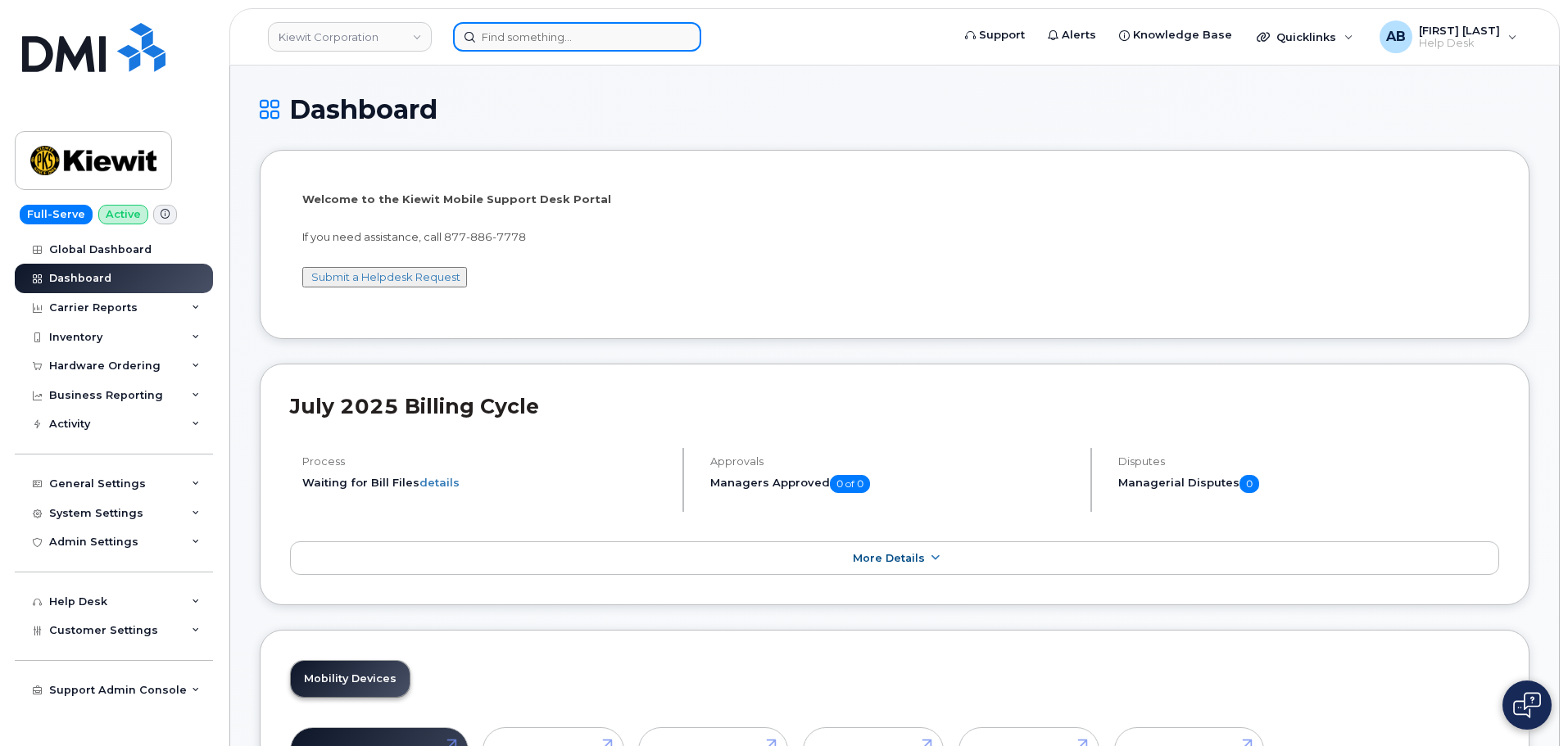 click at bounding box center (577, 37) 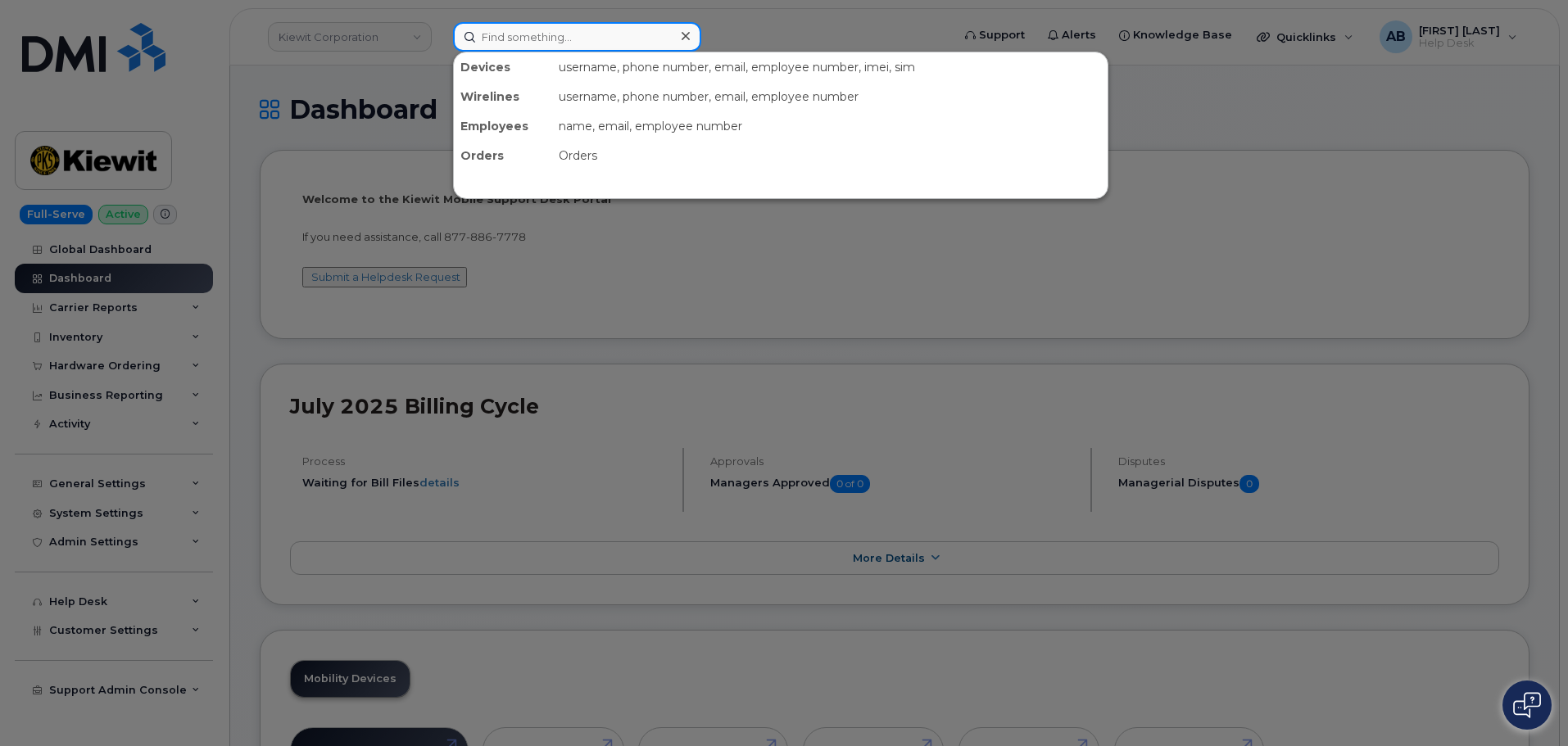 click at bounding box center [577, 37] 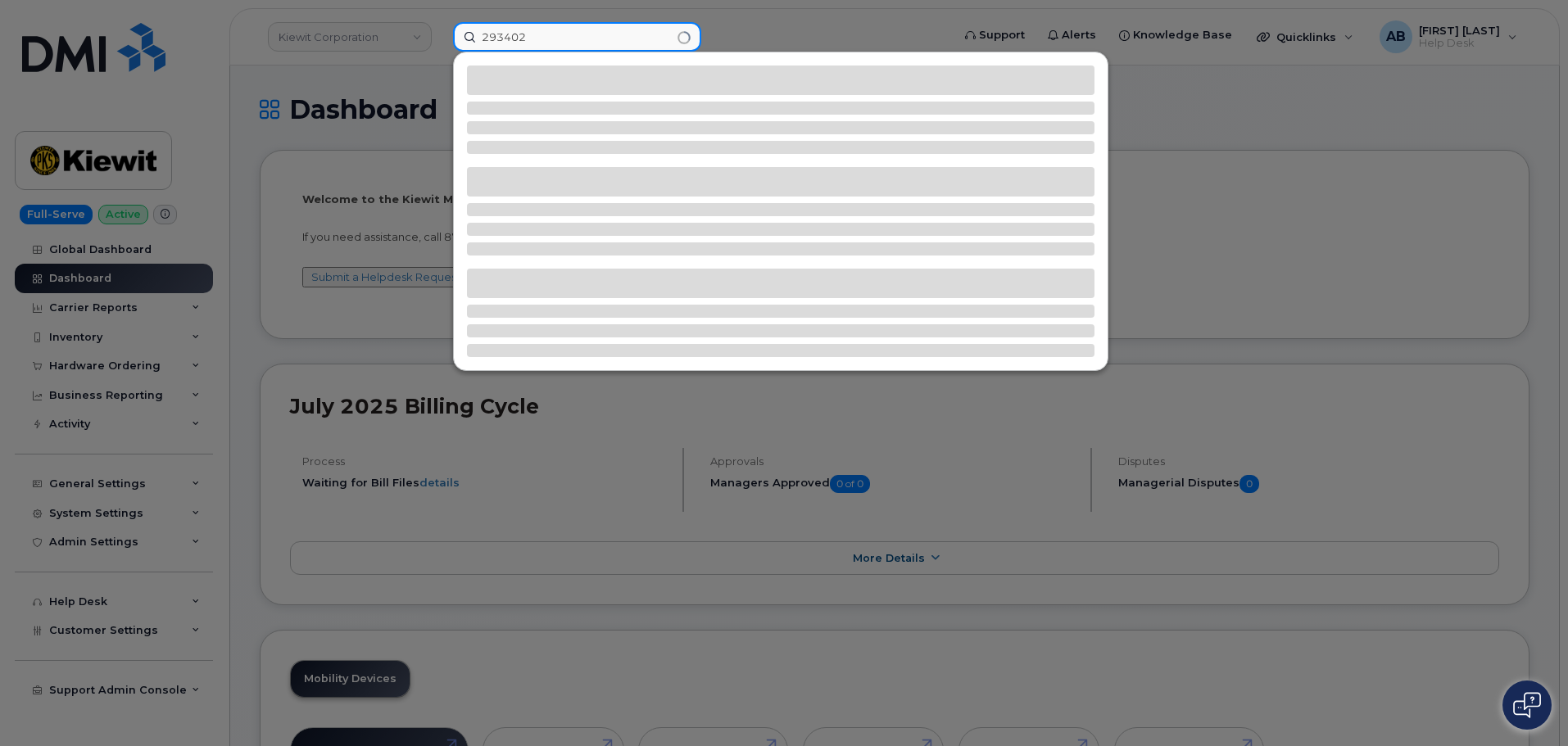 type on "293402" 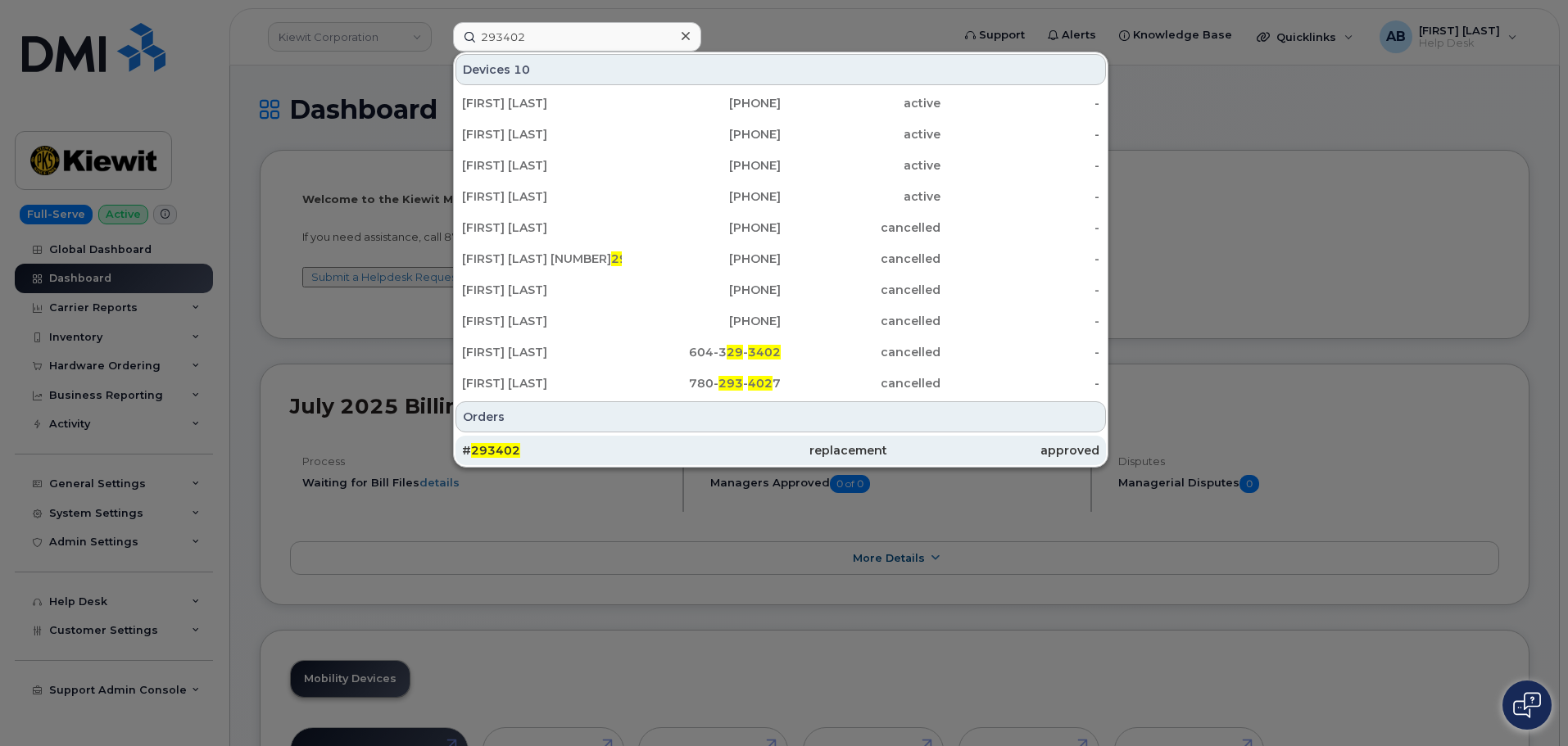 click on "# 293402 replacement approved" 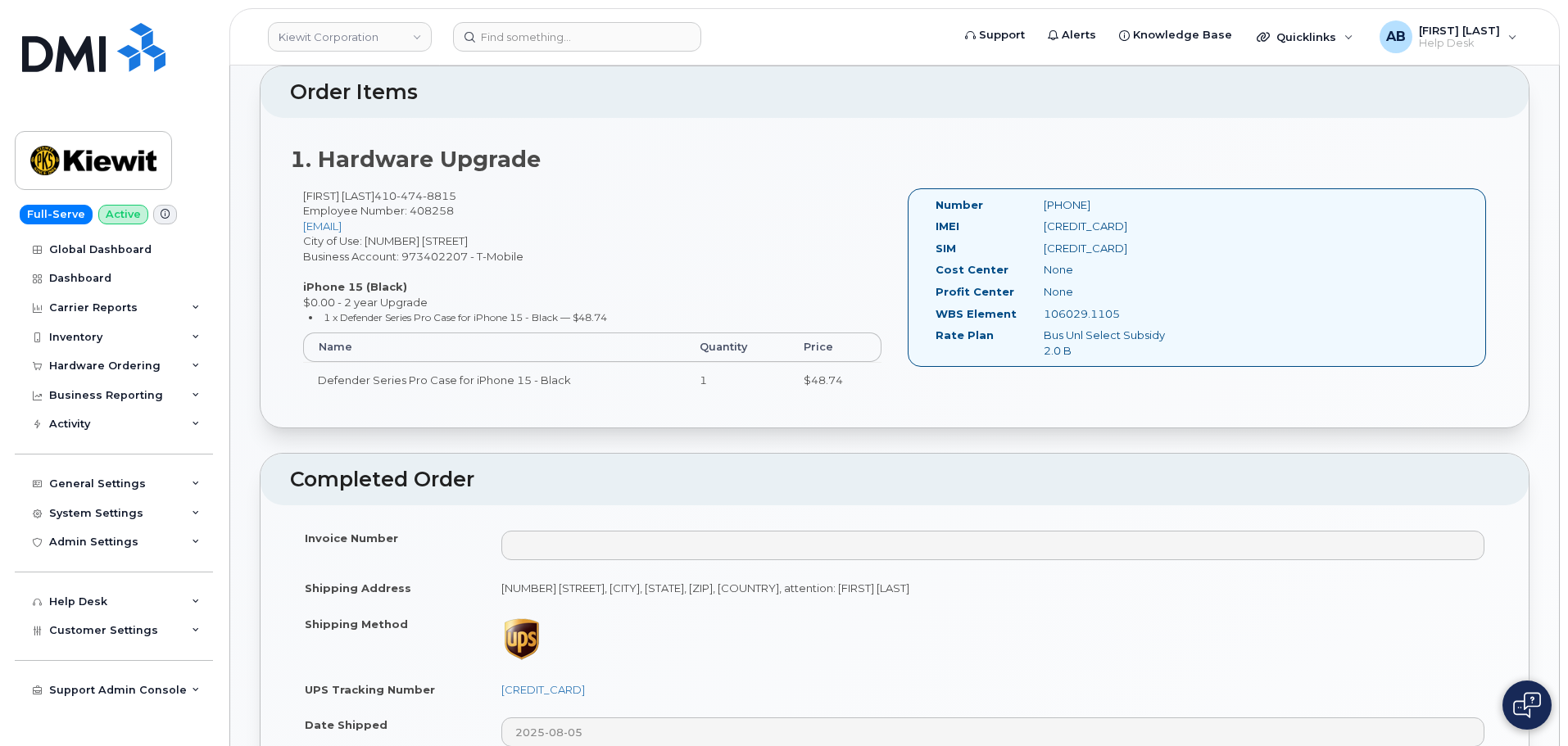 scroll, scrollTop: 655, scrollLeft: 0, axis: vertical 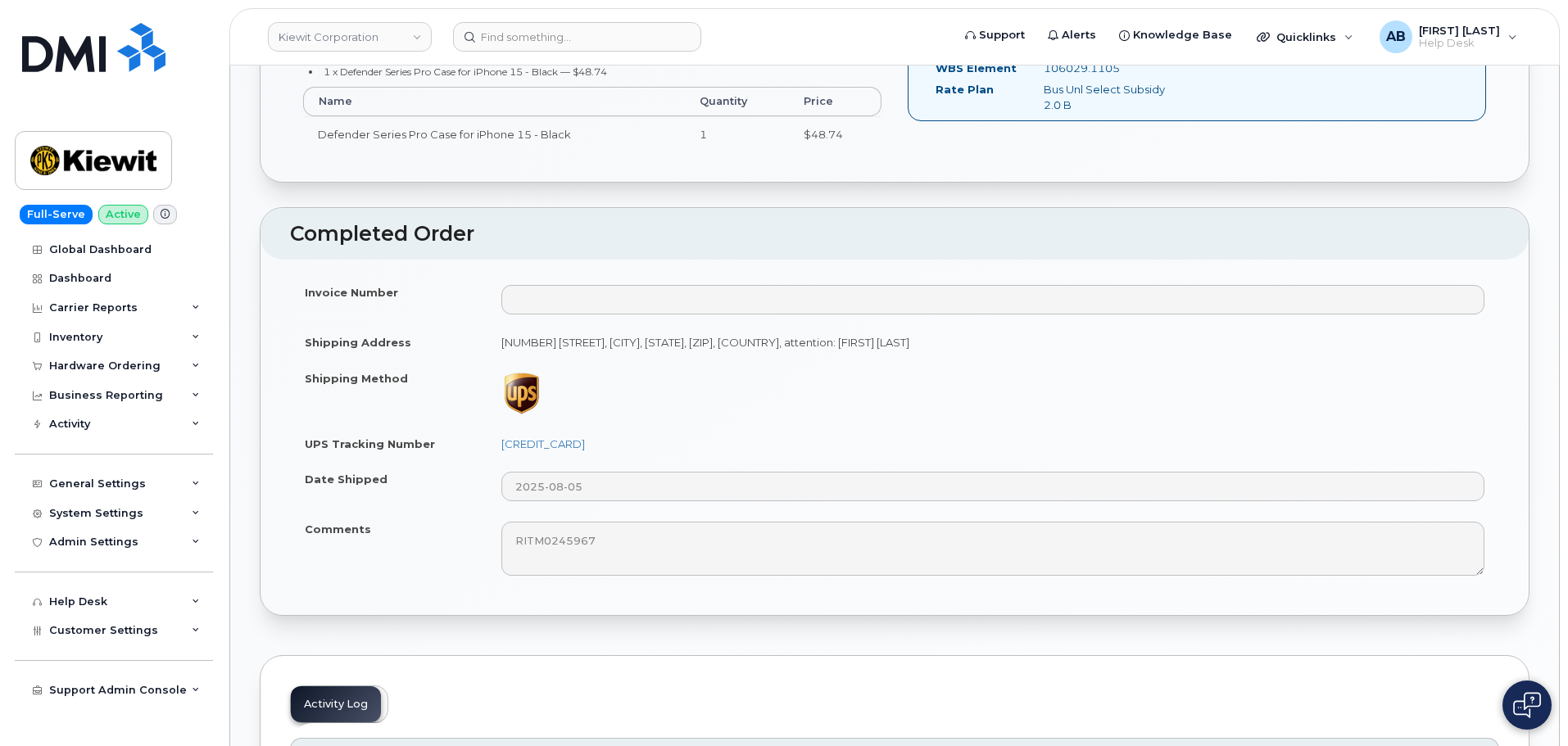 drag, startPoint x: 492, startPoint y: 446, endPoint x: 646, endPoint y: 447, distance: 154.00325 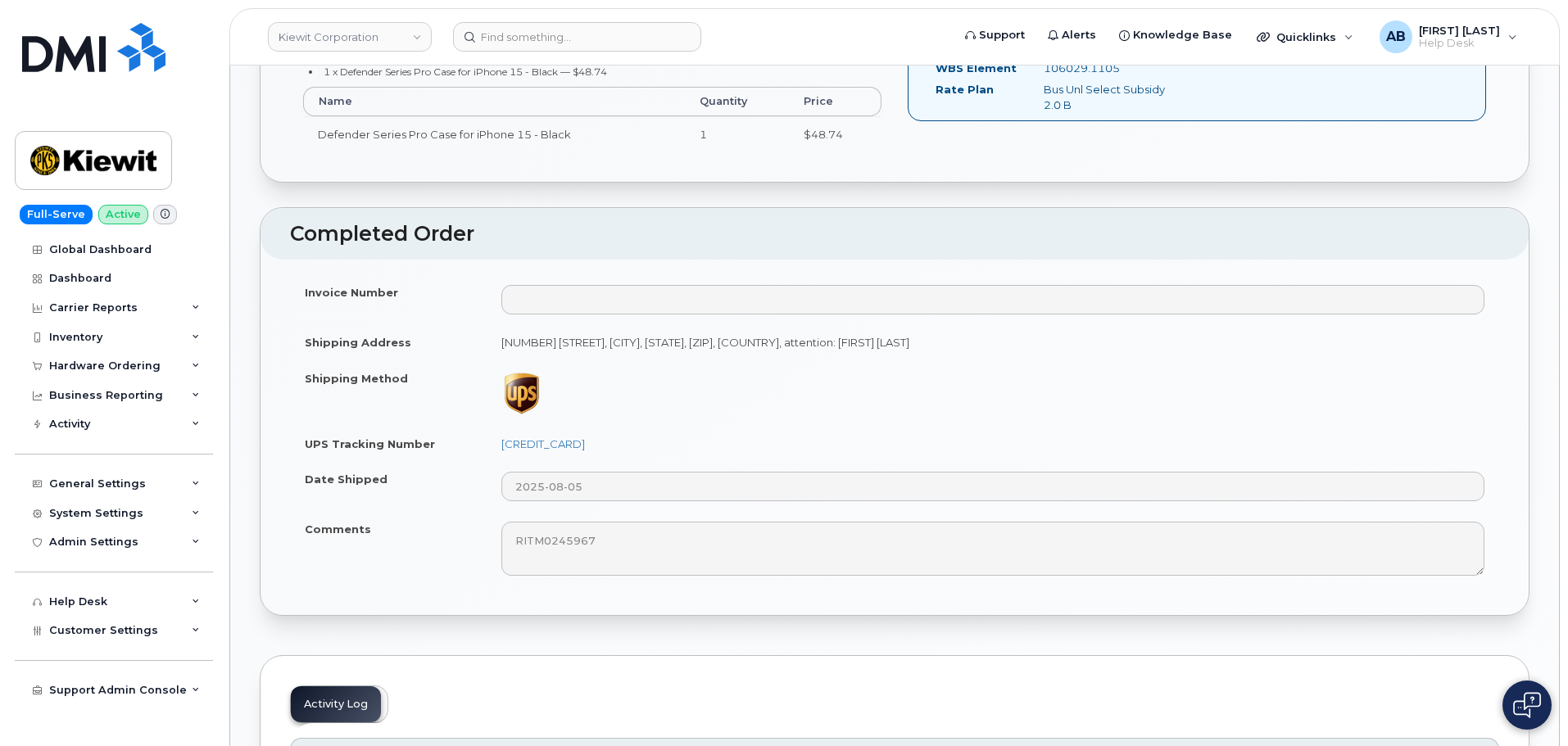 click at bounding box center (993, 393) 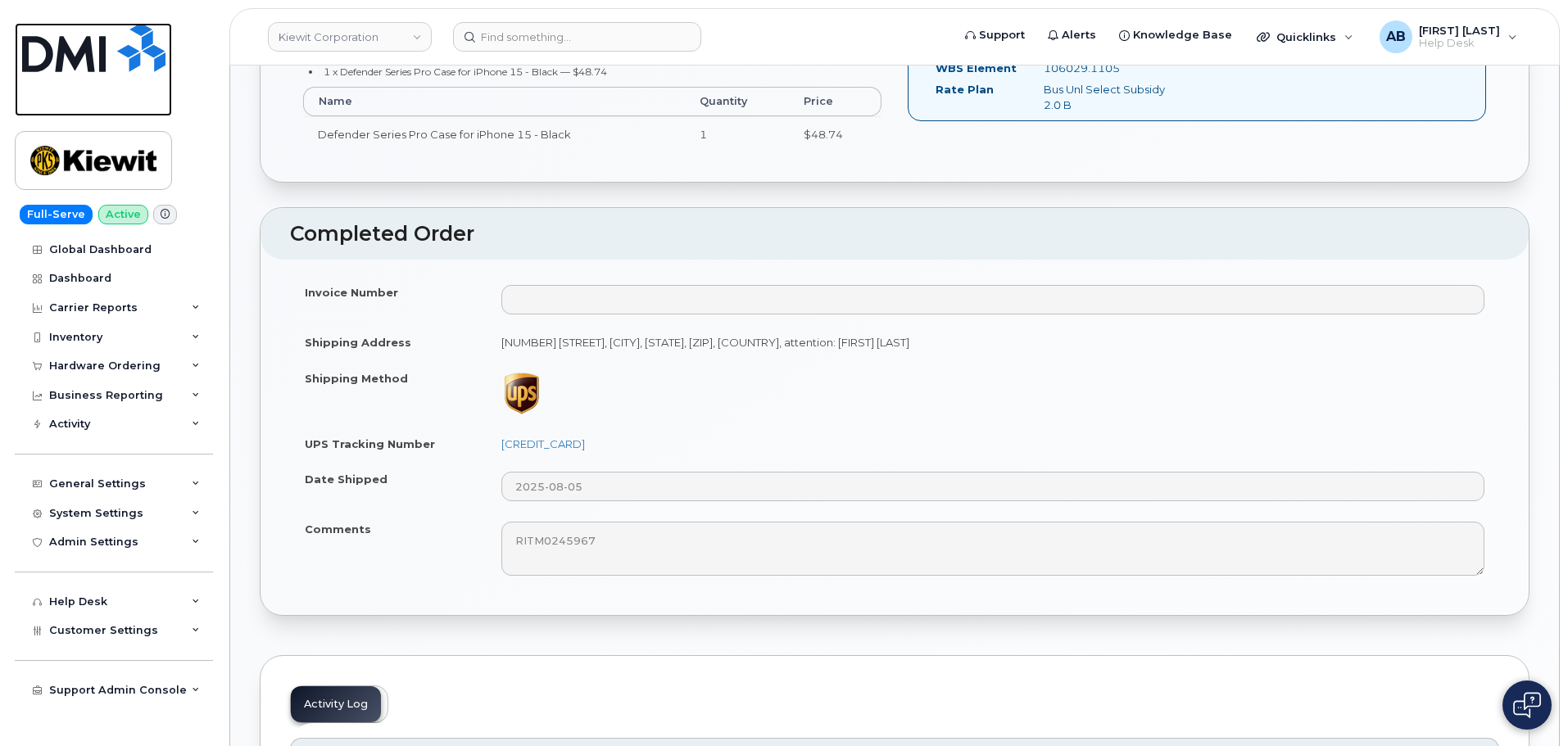 click at bounding box center [93, 47] 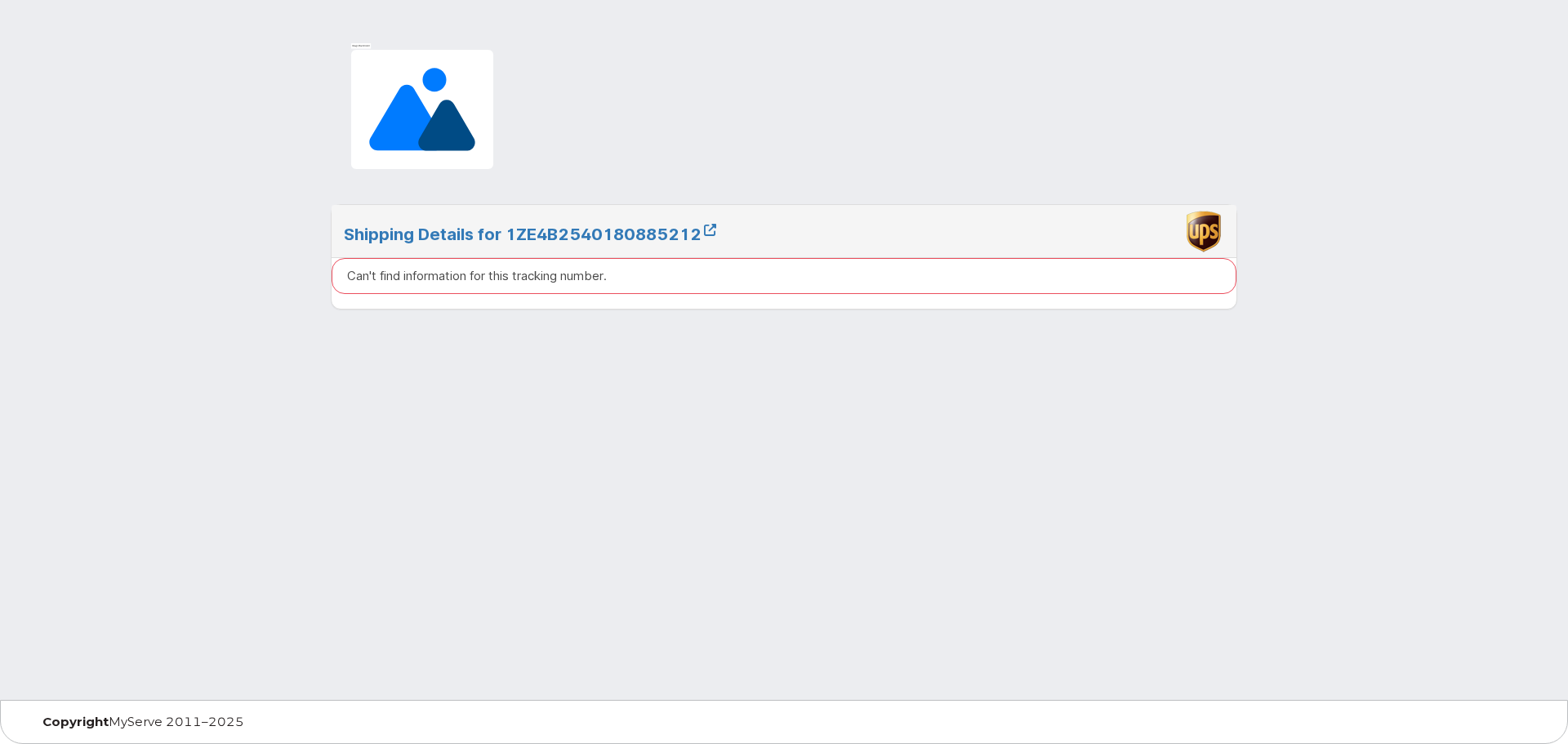 scroll, scrollTop: 0, scrollLeft: 0, axis: both 